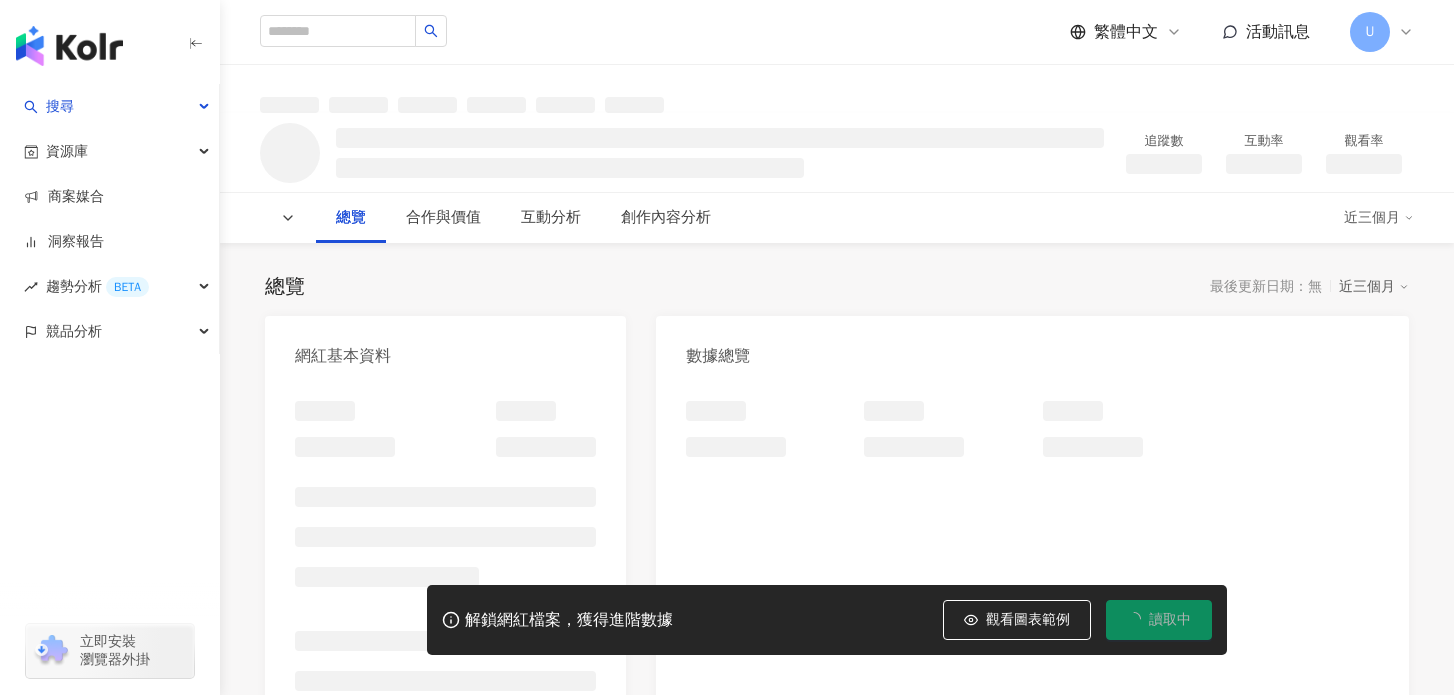 scroll, scrollTop: 0, scrollLeft: 0, axis: both 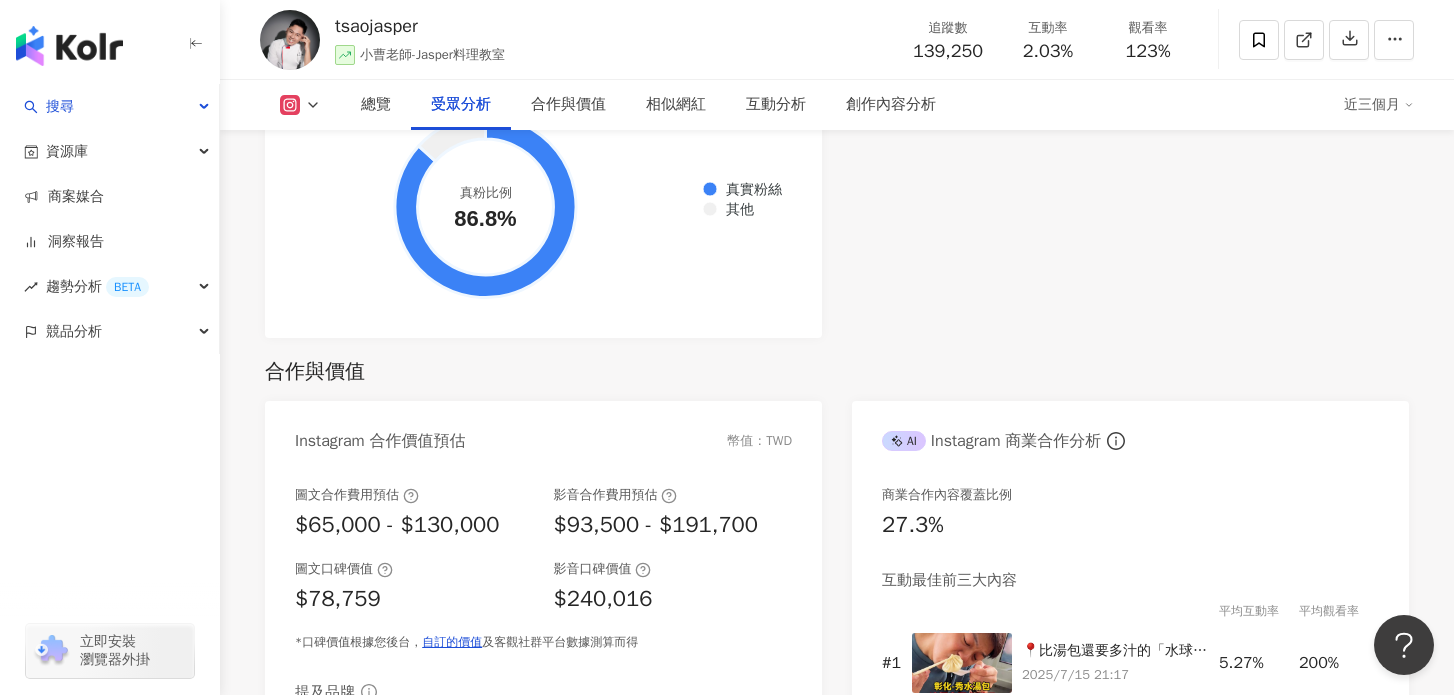 click 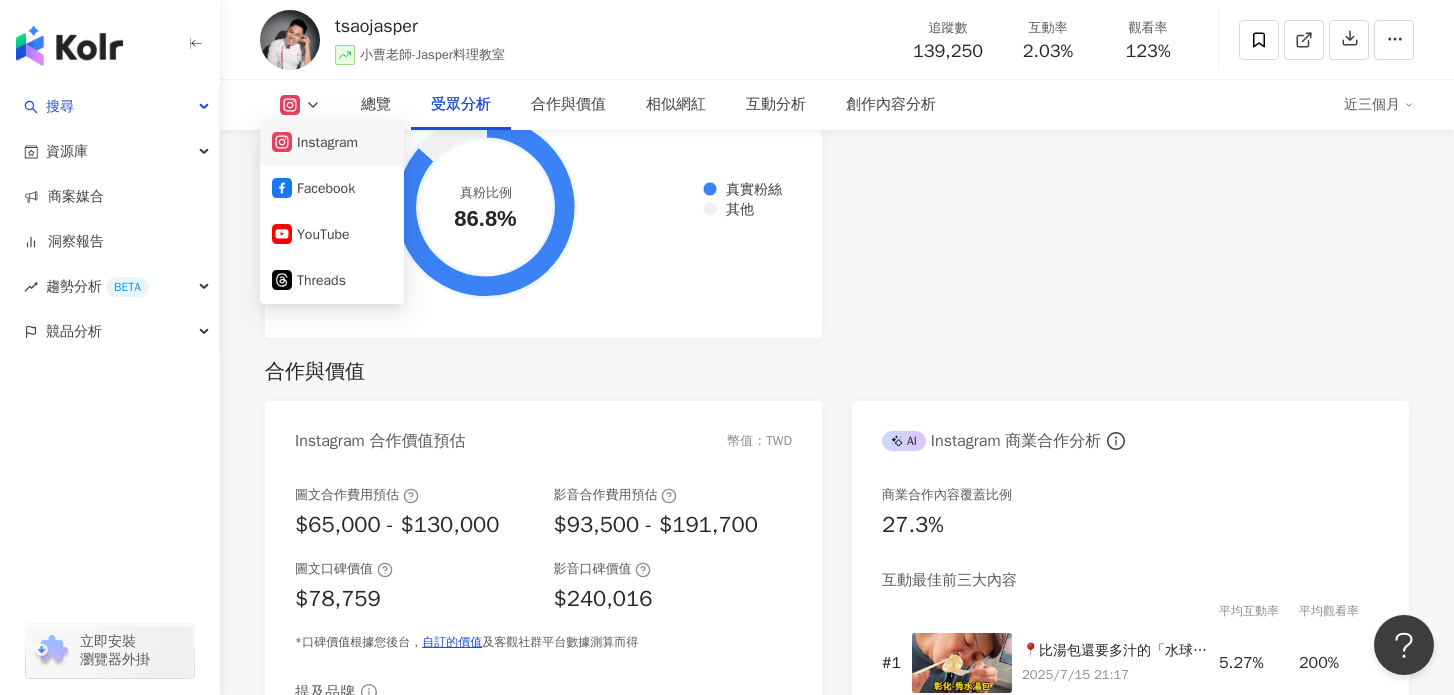 click on "Instagram" at bounding box center [332, 143] 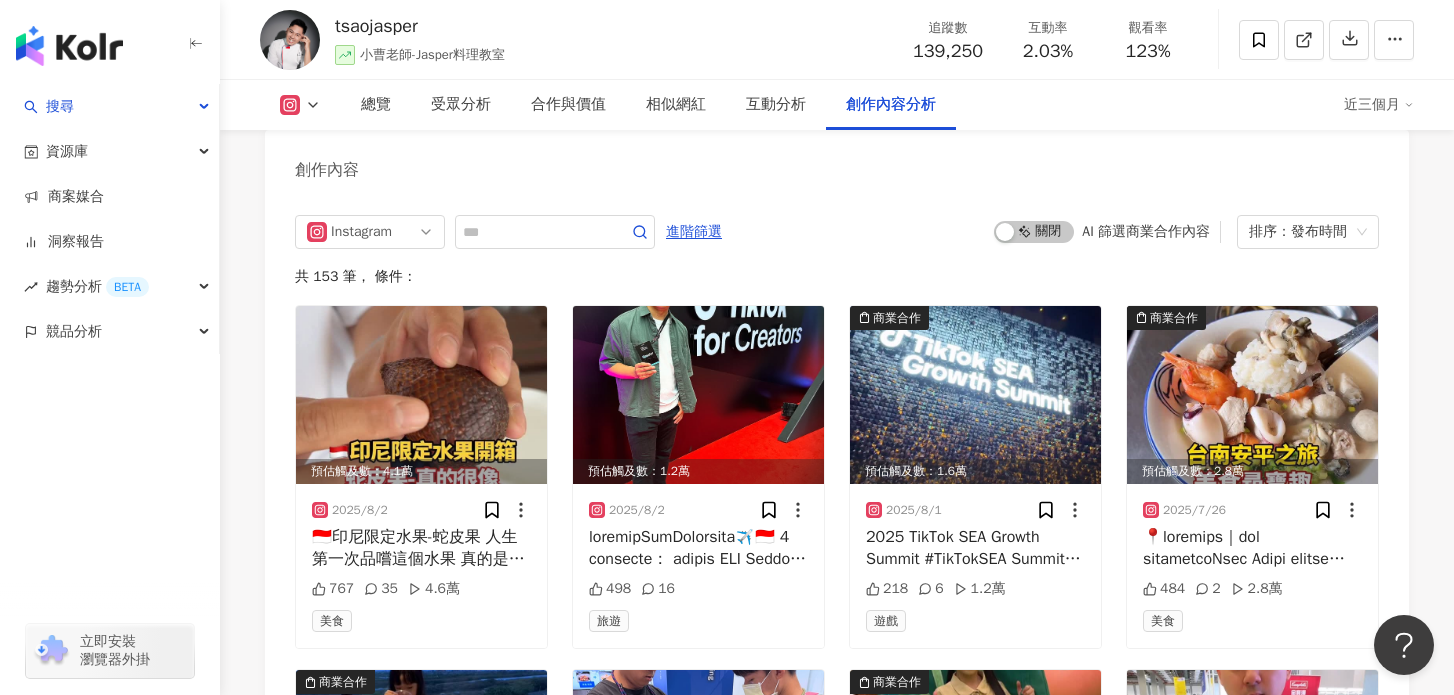 scroll, scrollTop: 6107, scrollLeft: 0, axis: vertical 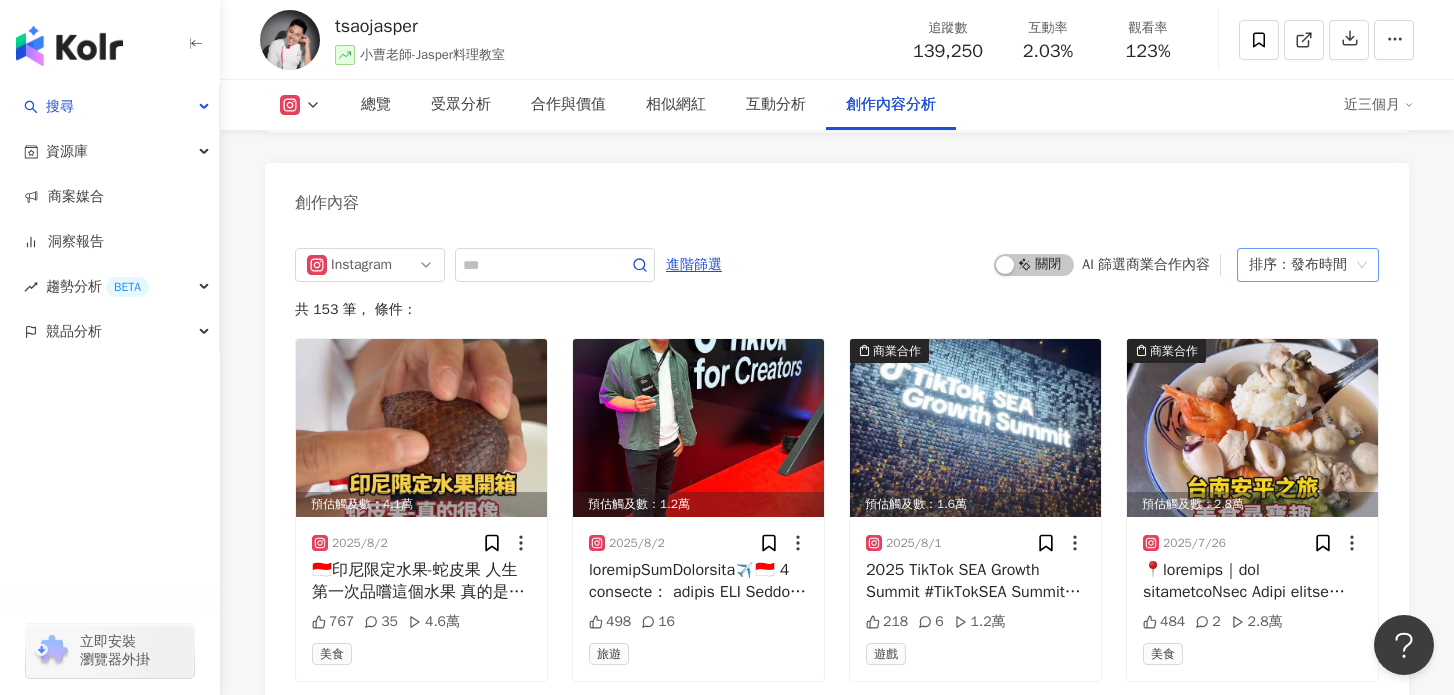 click on "排序：發布時間" at bounding box center (1299, 265) 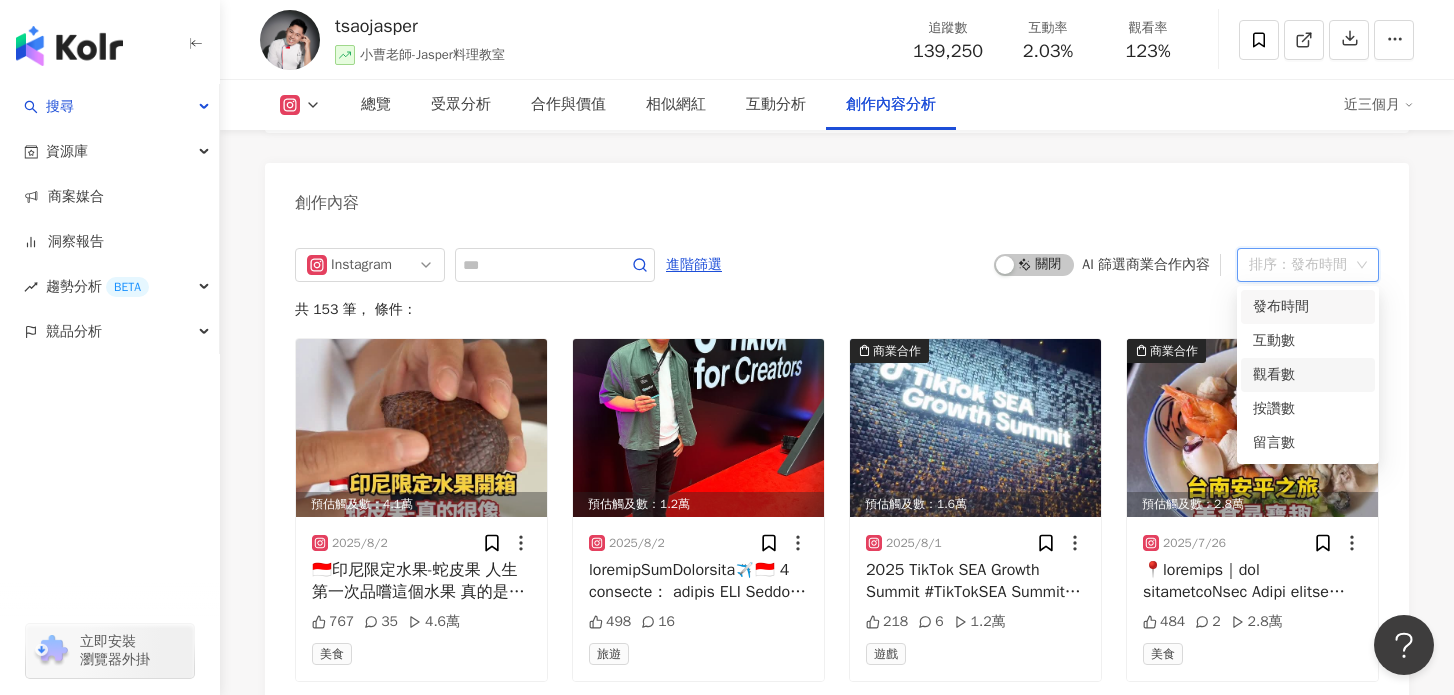 click on "觀看數" at bounding box center (1308, 375) 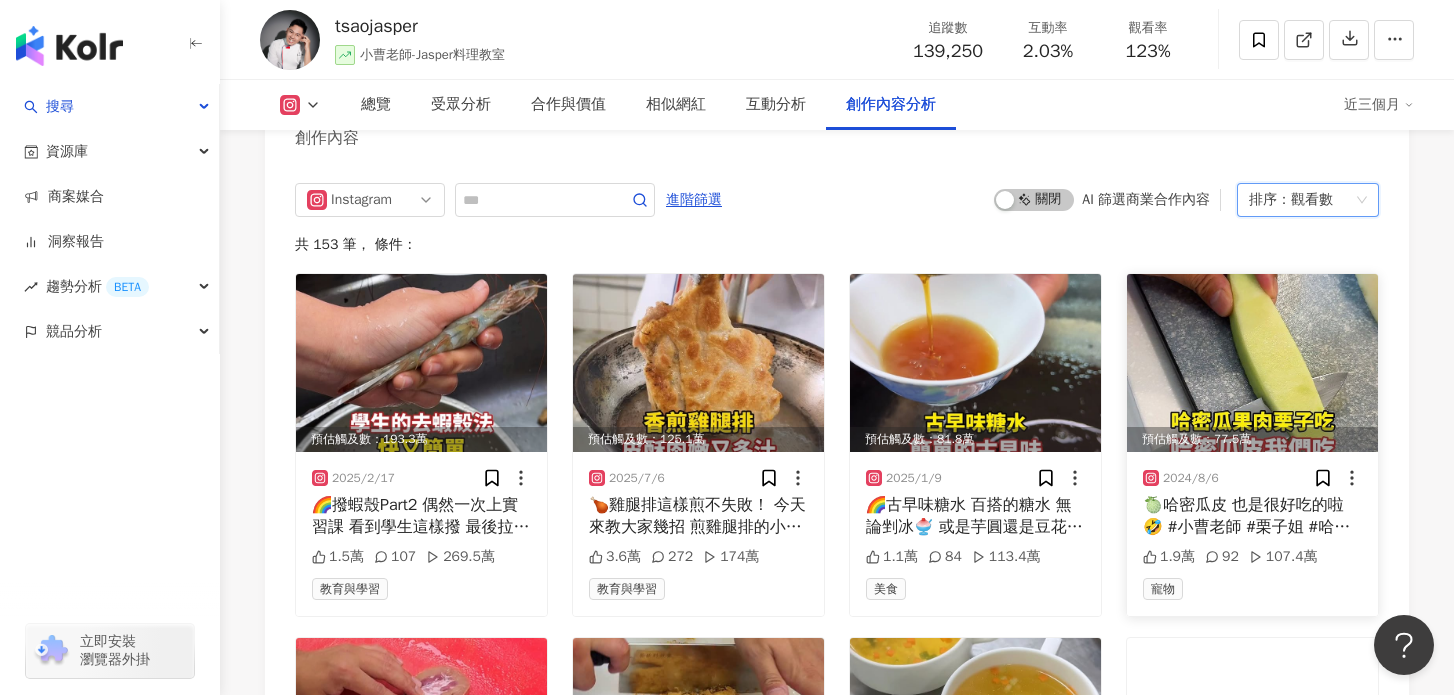 scroll, scrollTop: 6177, scrollLeft: 0, axis: vertical 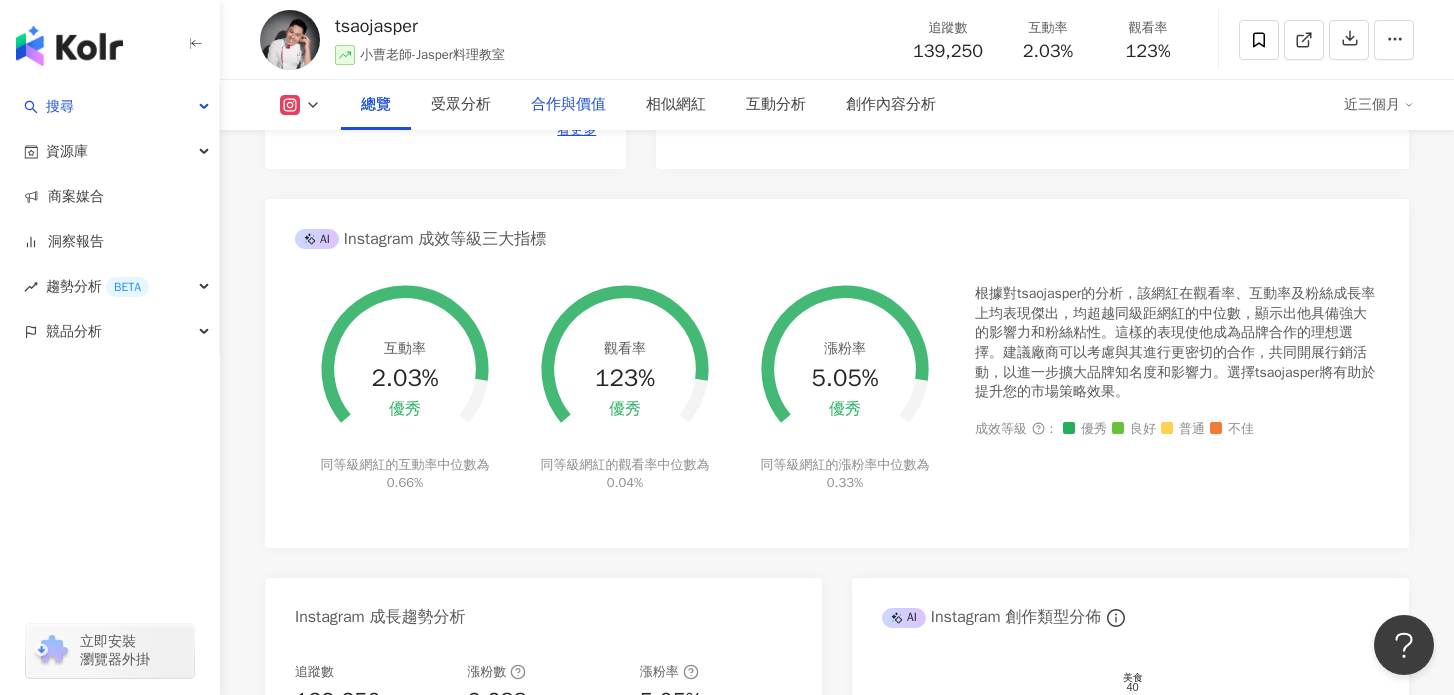 click on "合作與價值" at bounding box center (568, 105) 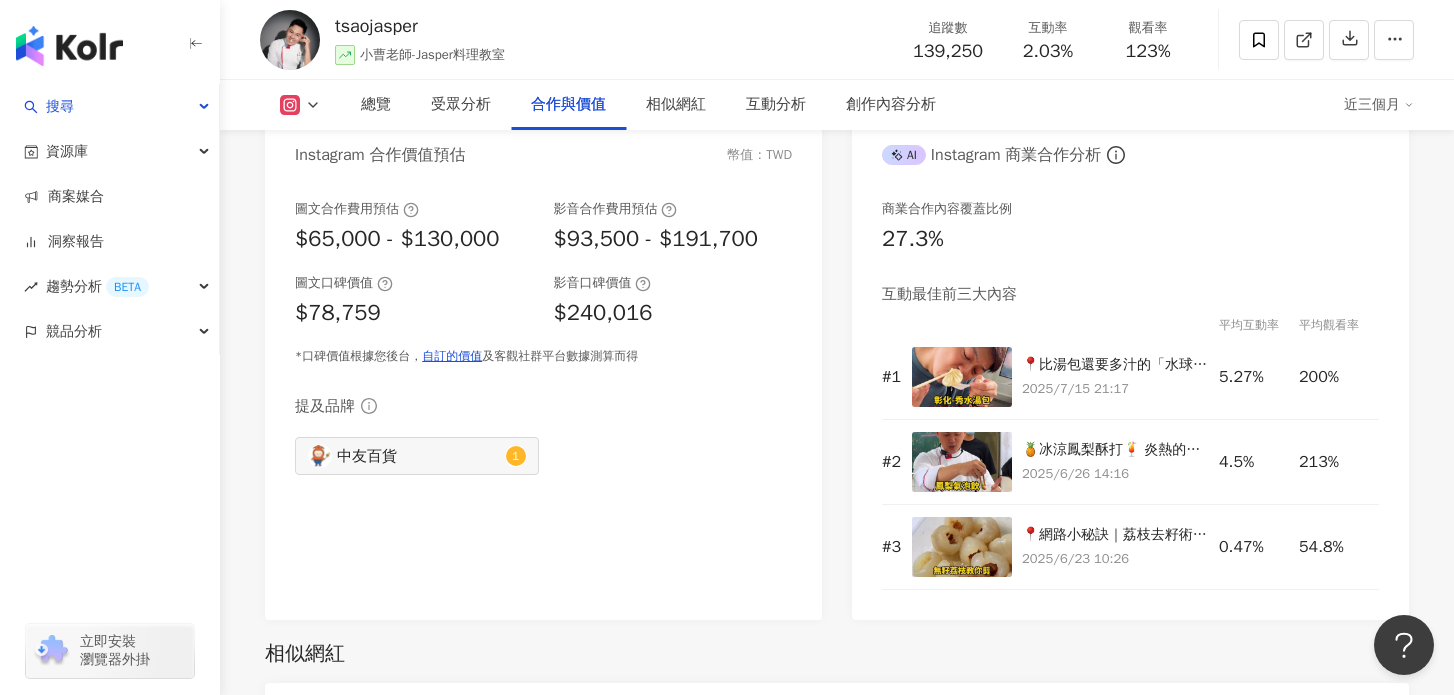 scroll, scrollTop: 2772, scrollLeft: 0, axis: vertical 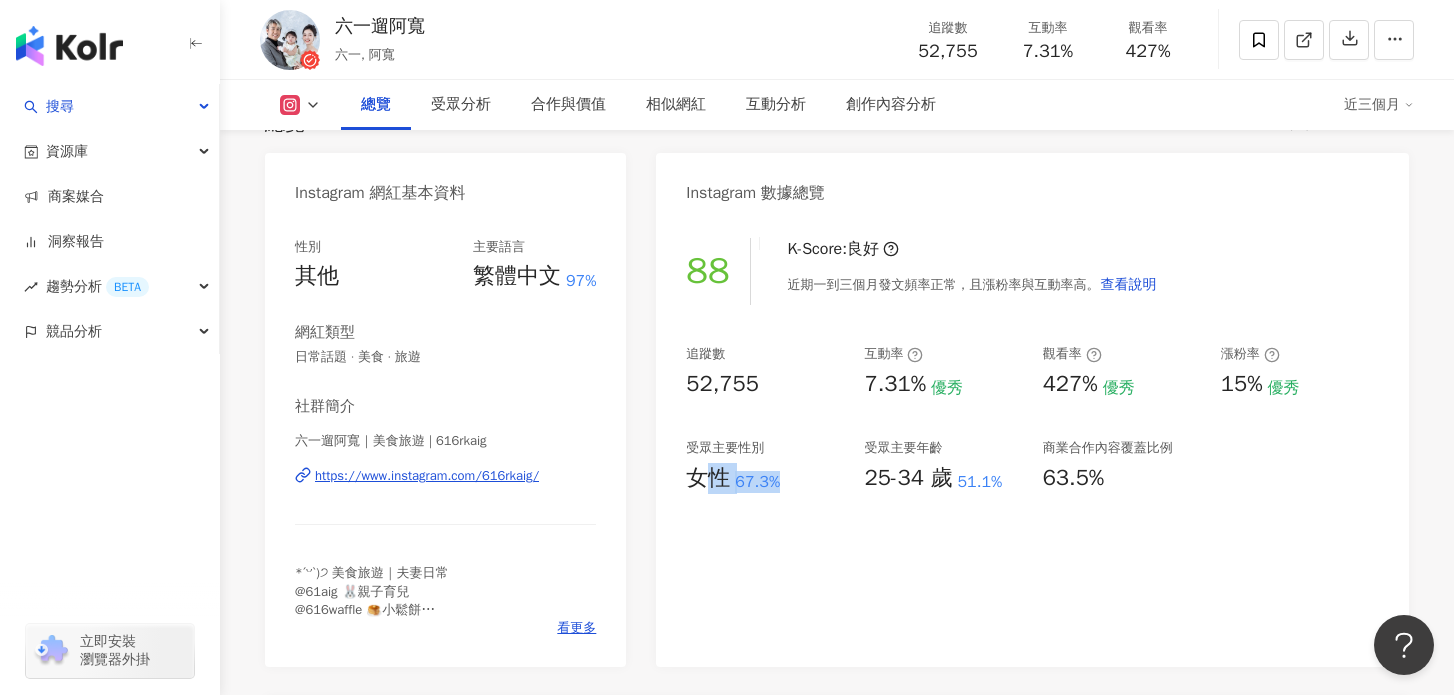 drag, startPoint x: 786, startPoint y: 482, endPoint x: 718, endPoint y: 484, distance: 68.0294 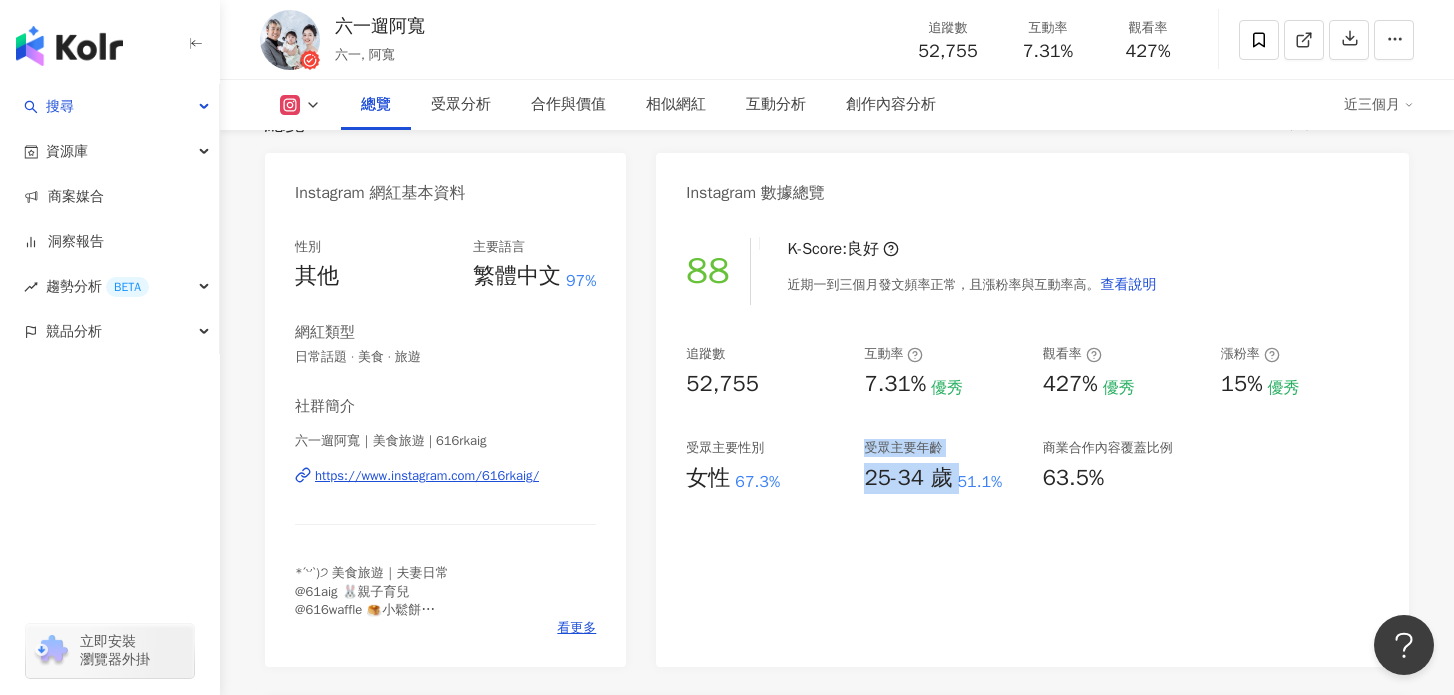 drag, startPoint x: 958, startPoint y: 483, endPoint x: 824, endPoint y: 483, distance: 134 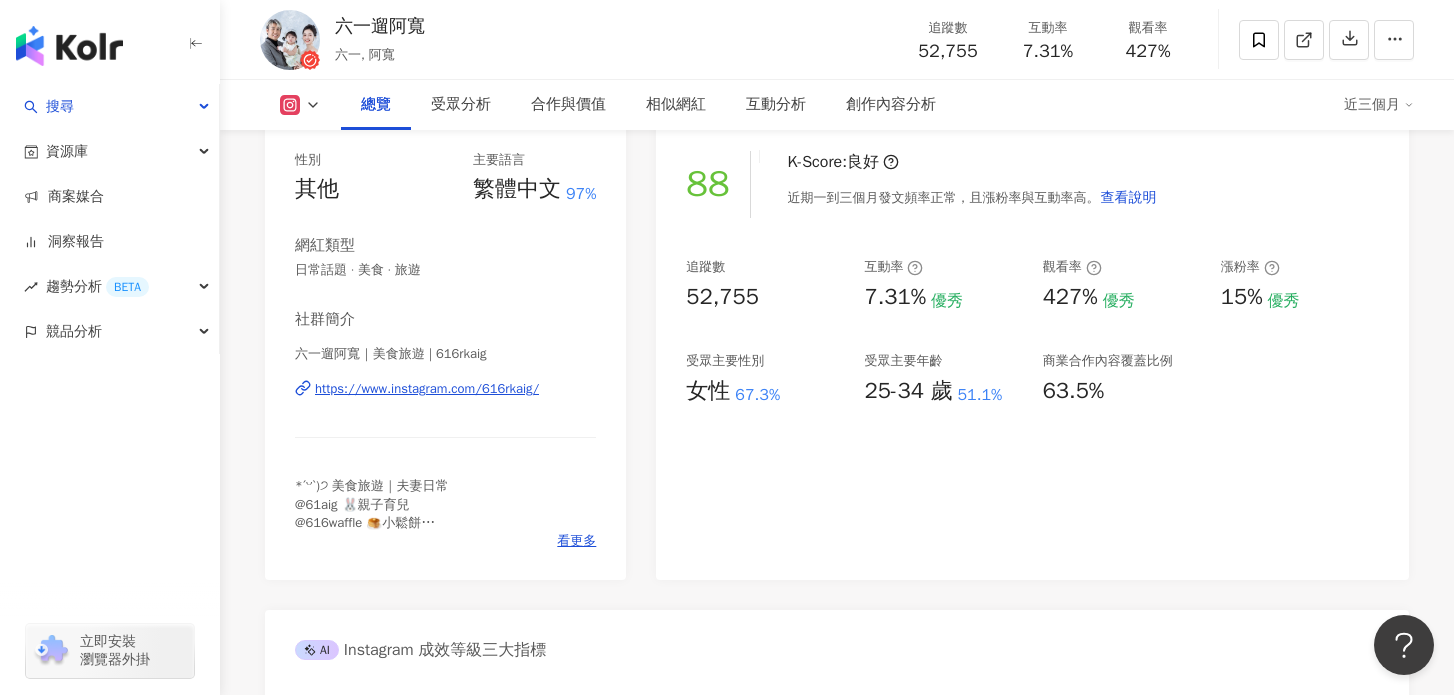 scroll, scrollTop: 161, scrollLeft: 0, axis: vertical 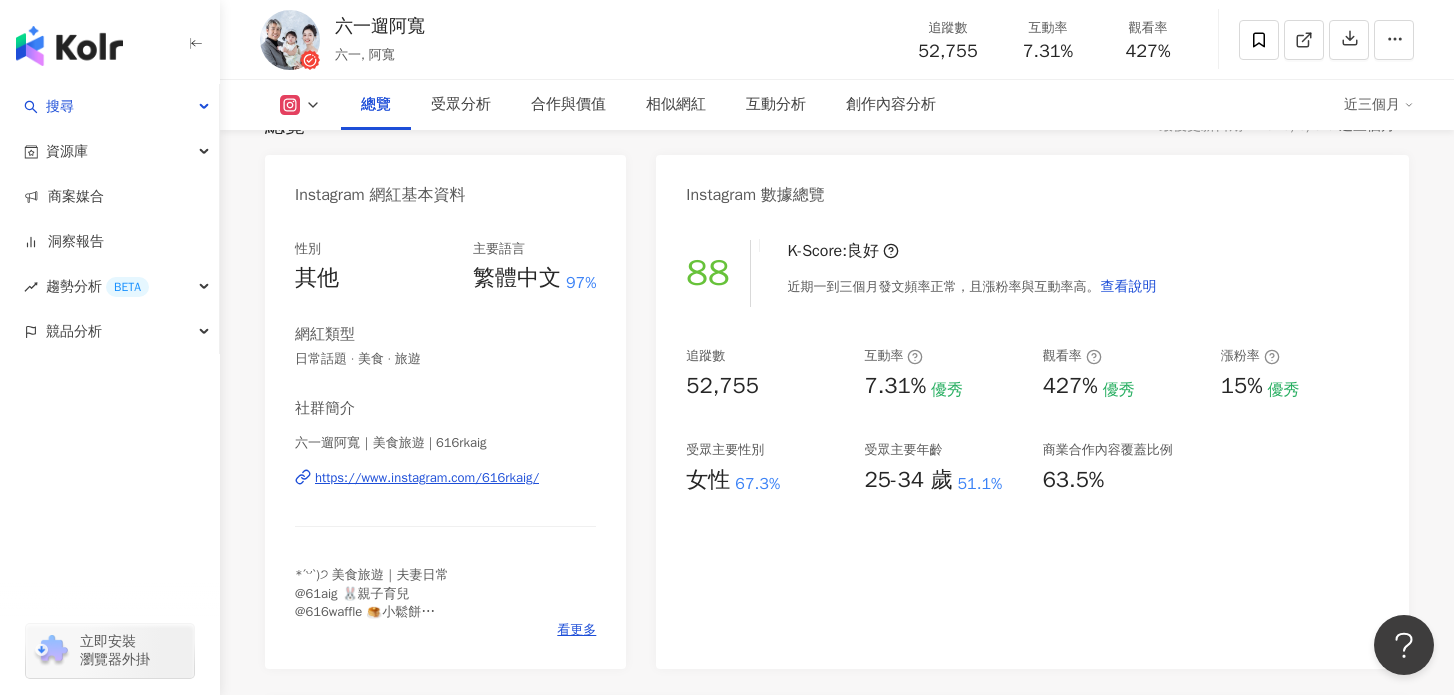 click 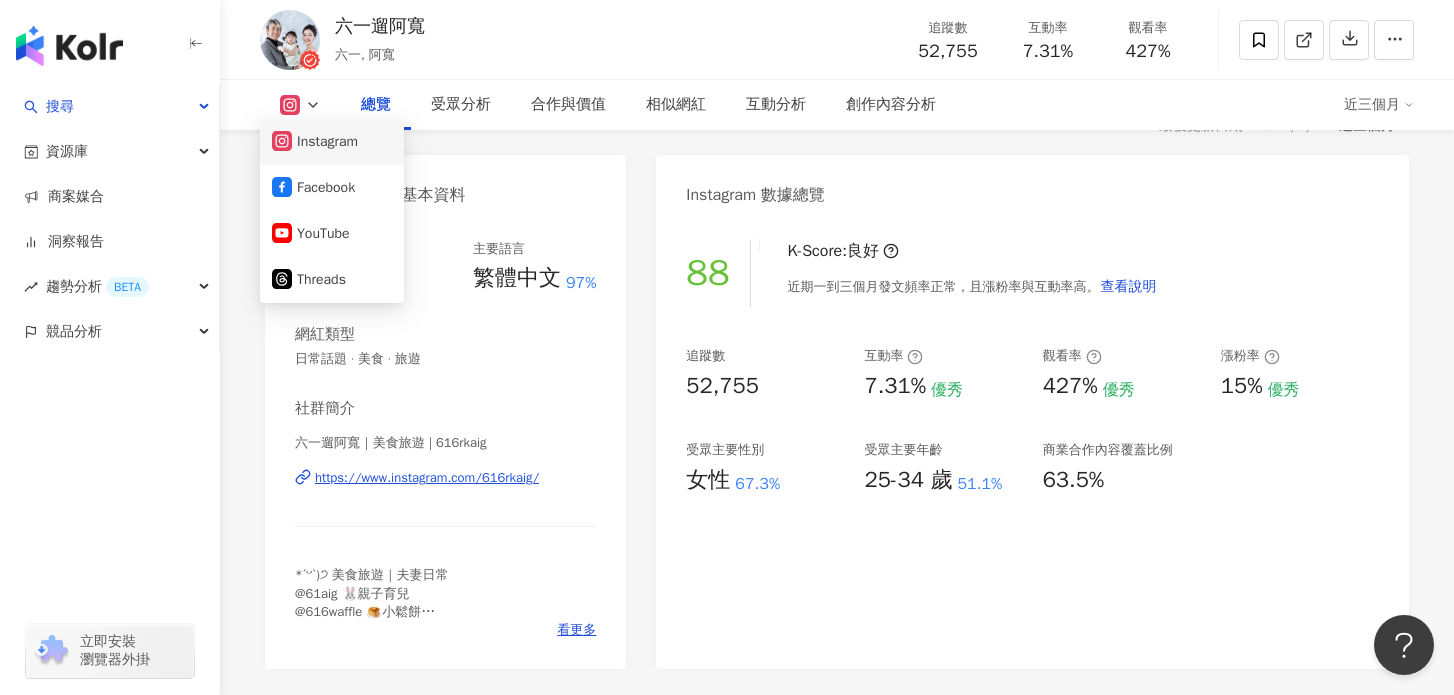 click on "Instagram" at bounding box center [332, 142] 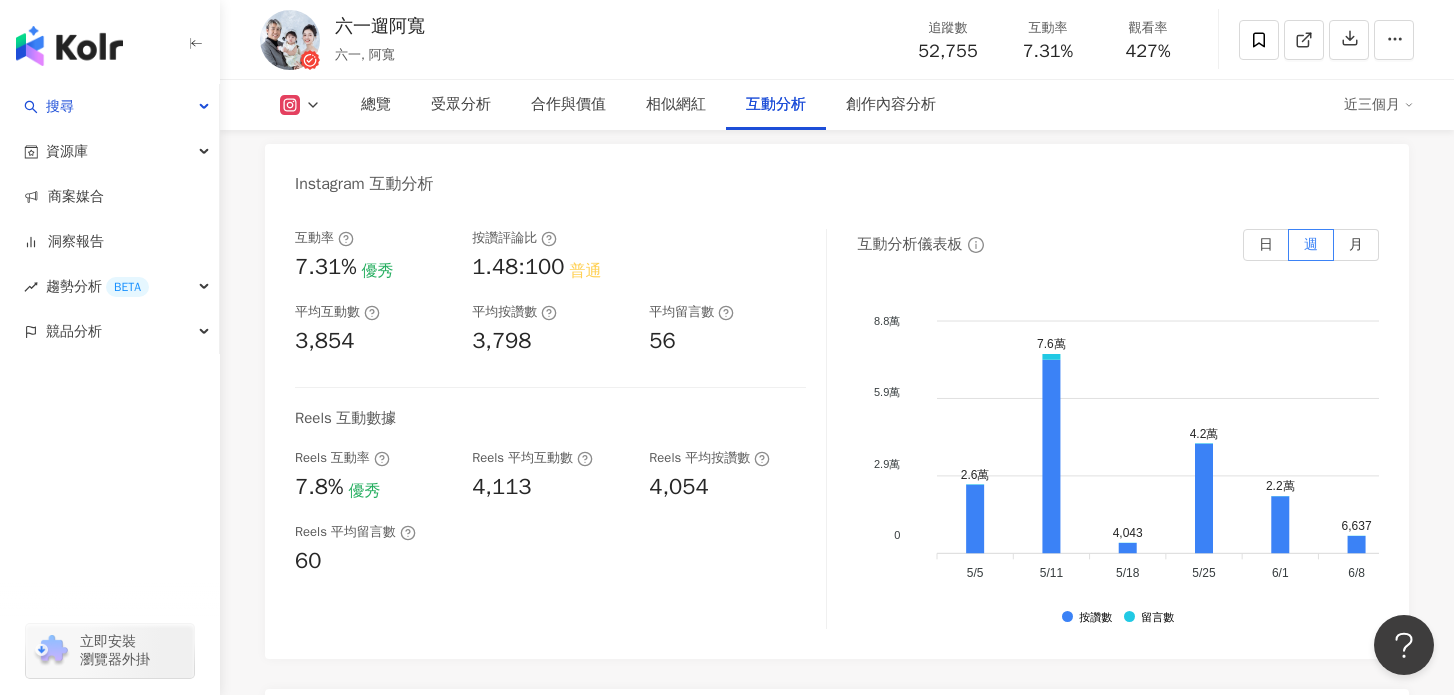 scroll, scrollTop: 3972, scrollLeft: 0, axis: vertical 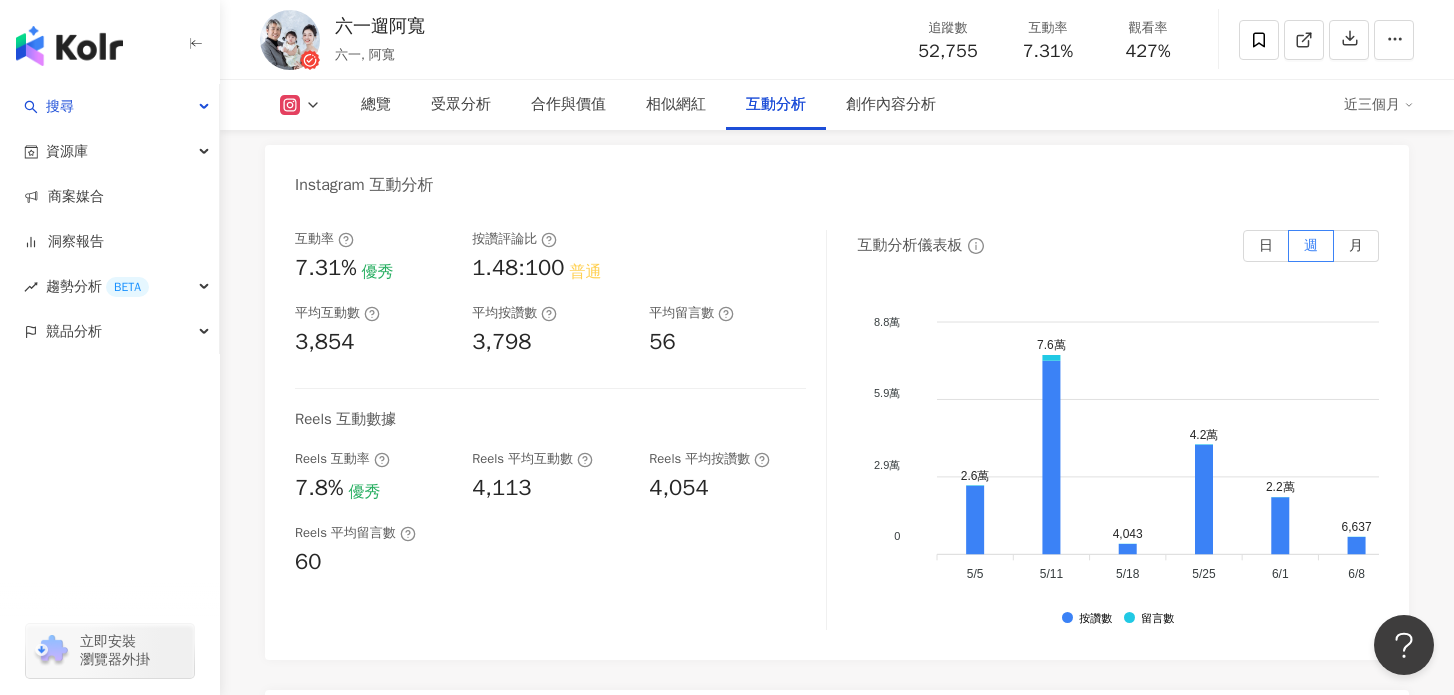 click 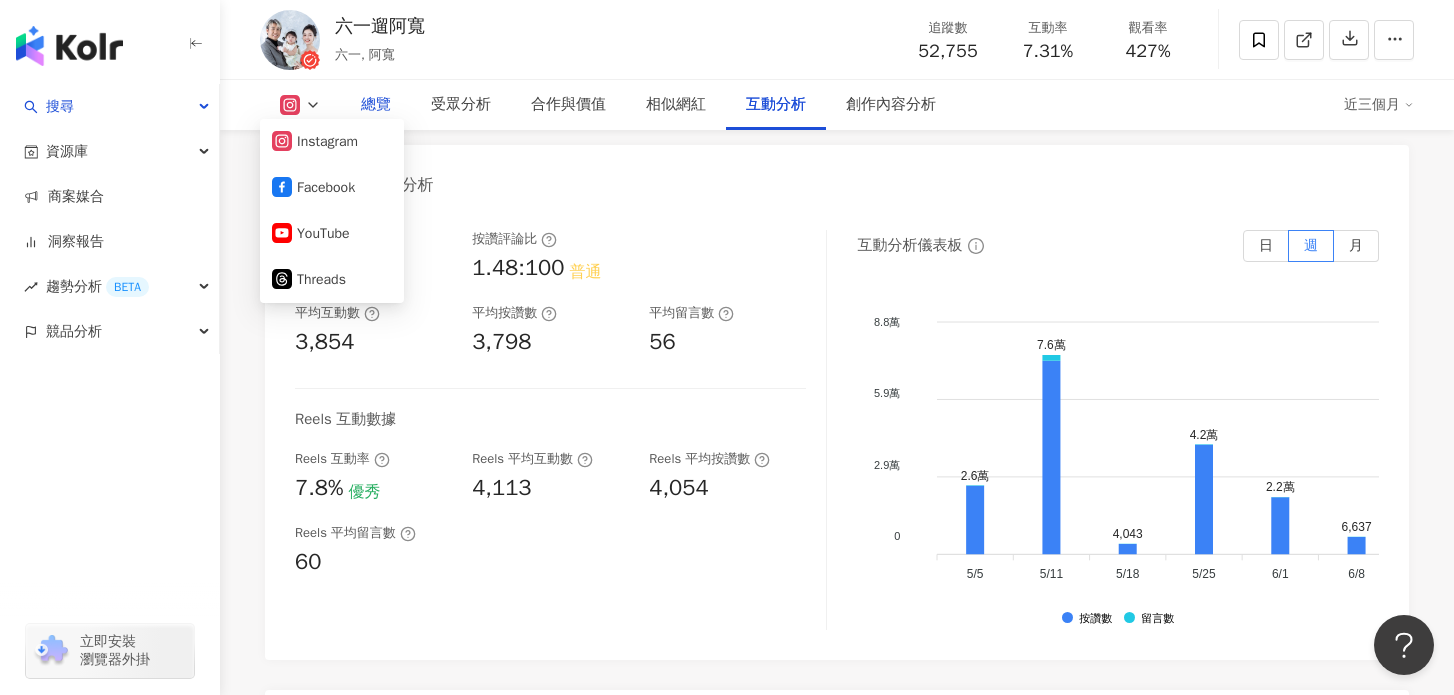 click on "總覽" at bounding box center (376, 105) 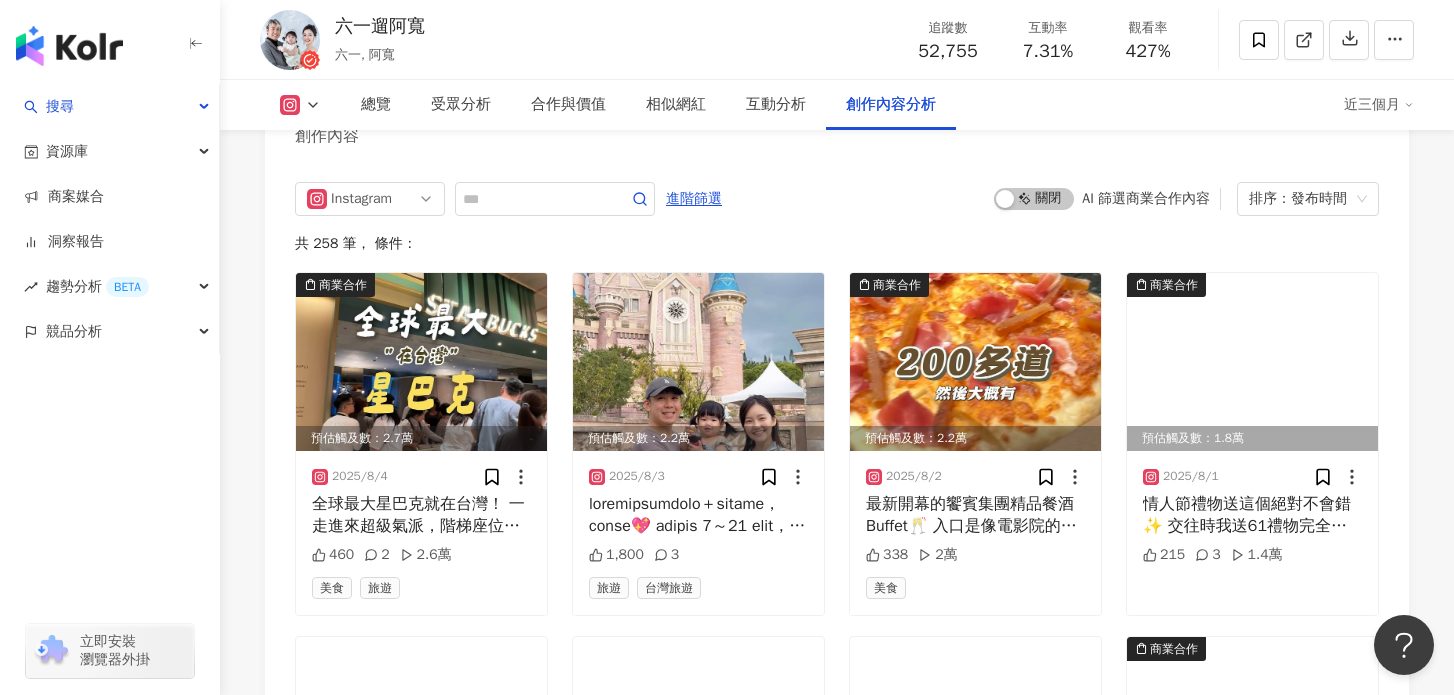 scroll, scrollTop: 6155, scrollLeft: 0, axis: vertical 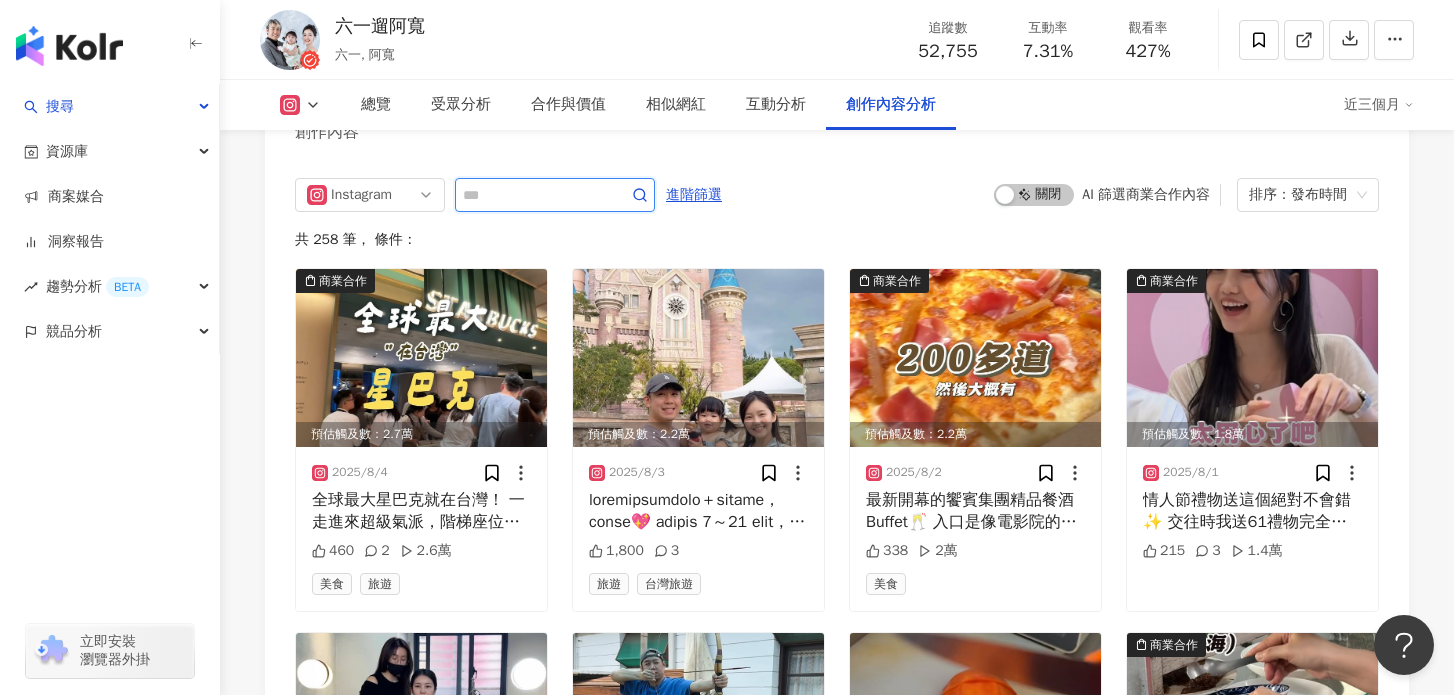 click at bounding box center (533, 195) 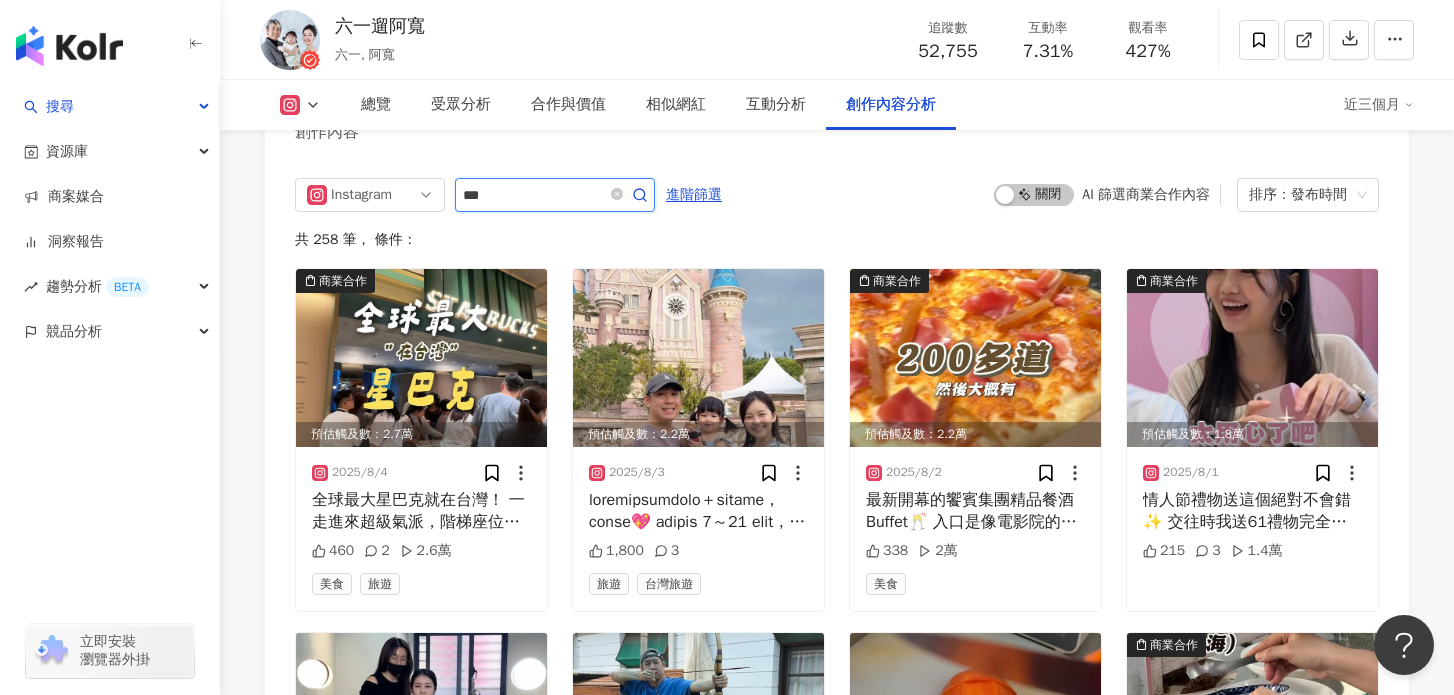 type on "*" 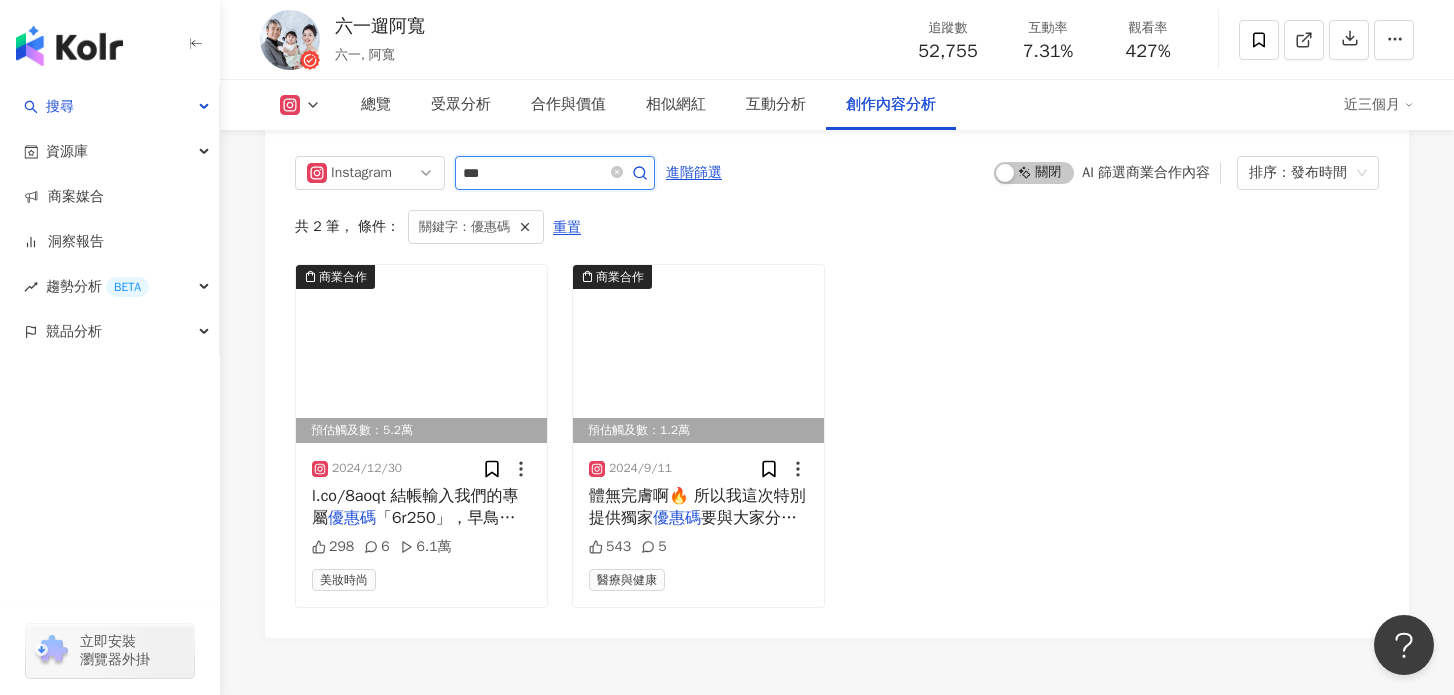 scroll, scrollTop: 6176, scrollLeft: 0, axis: vertical 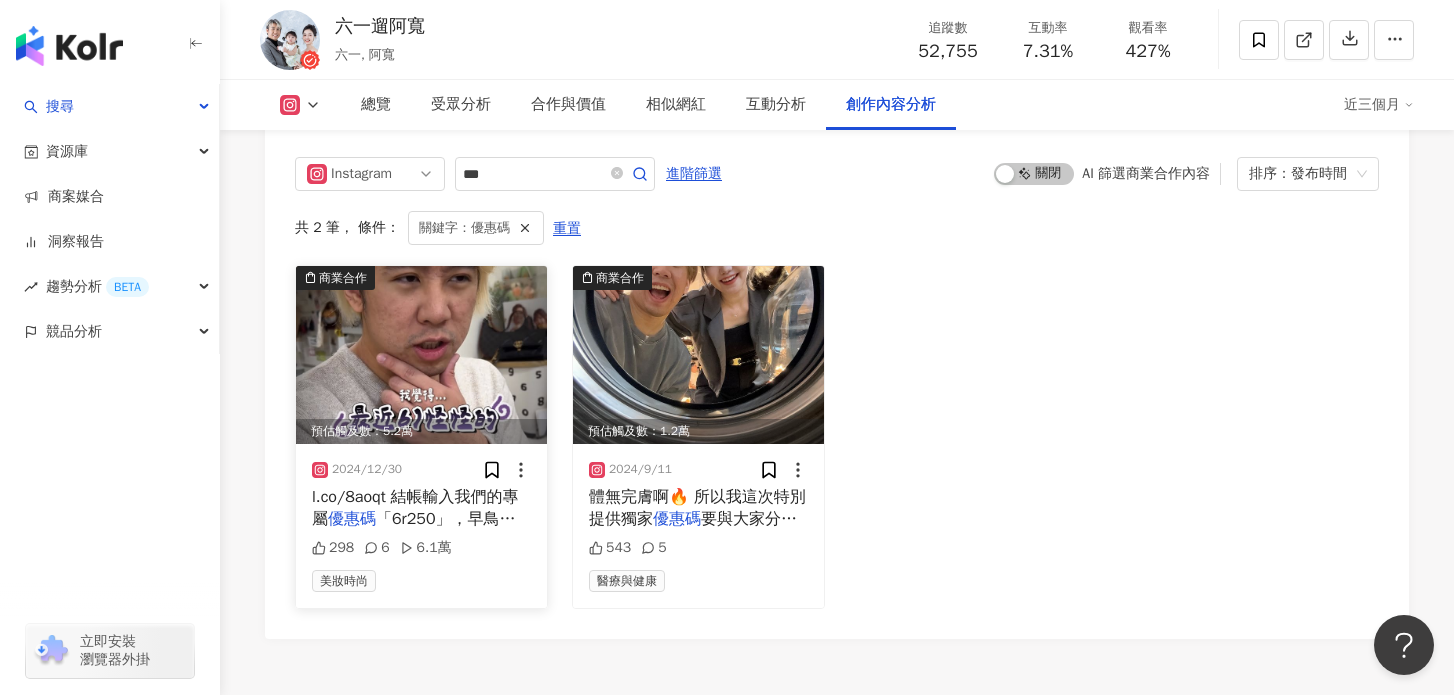 click on "l.co/8aoqt
結帳輸入我們的專屬 優惠碼 「6r250」，早鳥限定優惠還可再" at bounding box center (421, 508) 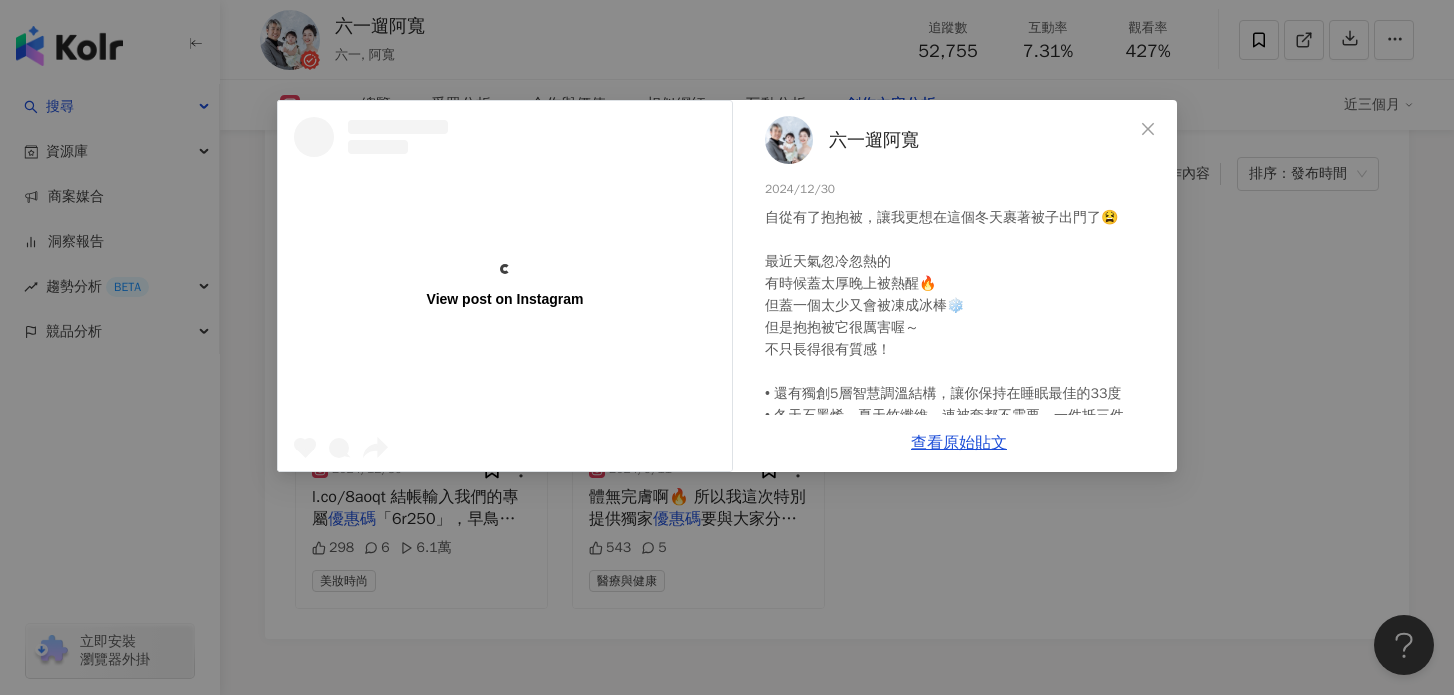 scroll, scrollTop: 0, scrollLeft: 0, axis: both 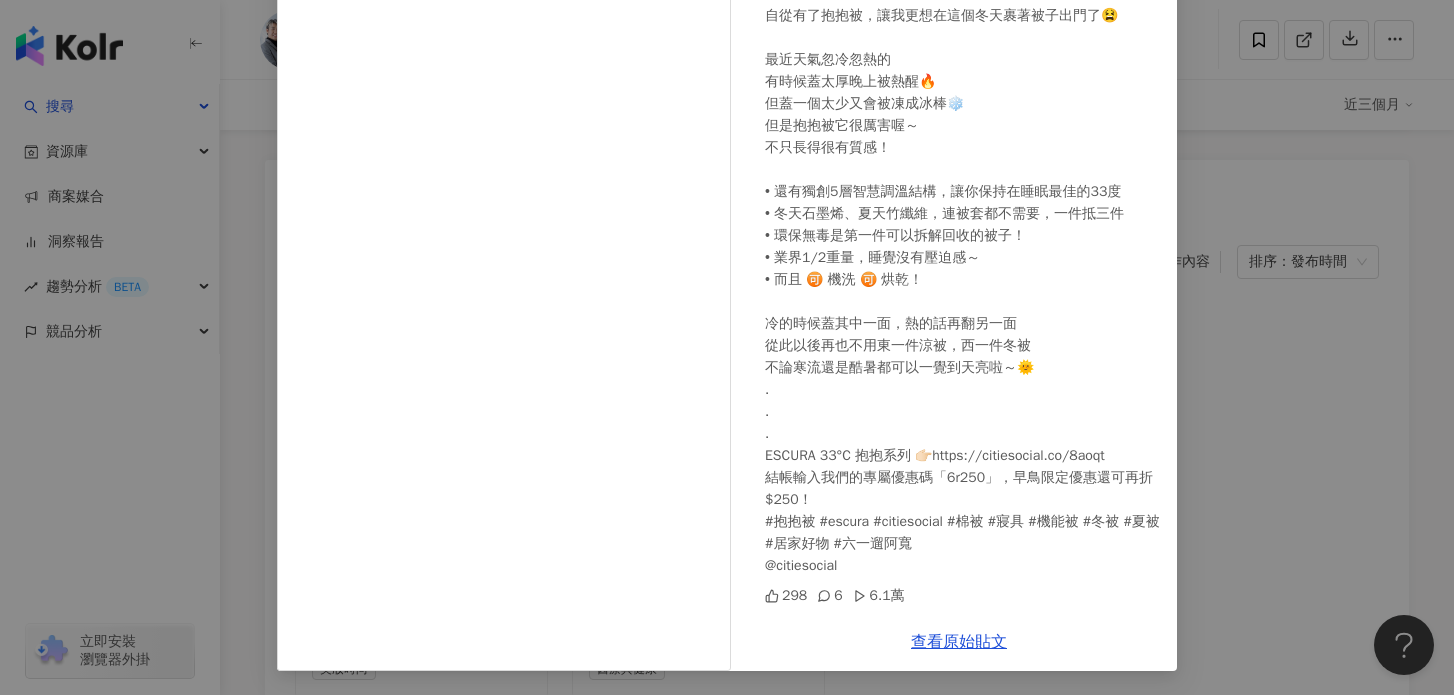 click on "自從有了抱抱被，讓我更想在這個冬天裹著被子出門了😫
最近天氣忽冷忽熱的
有時候蓋太厚晚上被熱醒🔥
但蓋一個太少又會被凍成冰棒❄️
但是抱抱被它很厲害喔～
不只長得很有質感！
• 還有獨創5層智慧調溫結構，讓你保持在睡眠最佳的33度
• 冬天石墨烯、夏天竹纖維，連被套都不需要，一件抵三件
• 環保無毒是第一件可以拆解回收的被子！
• 業界1/2重量，睡覺沒有壓迫感～
• 而且 🉑 機洗 🉑 烘乾！
冷的時候蓋其中一面，熱的話再翻另一面
從此以後再也不用東一件涼被，西一件冬被
不論寒流還是酷暑都可以一覺到天亮啦～🌞
.
.
.
ESCURA 33°C 抱抱系列 👉🏻https://citiesocial.co/8aoqt
結帳輸入我們的專屬優惠碼「6r250」，早鳥限定優惠還可再折 $250！
#抱抱被 #escura #citiesocial #棉被 #寢具 #機能被 #冬被 #夏被 #居家好物 #六一遛阿寬
@citiesocial" at bounding box center [963, 291] 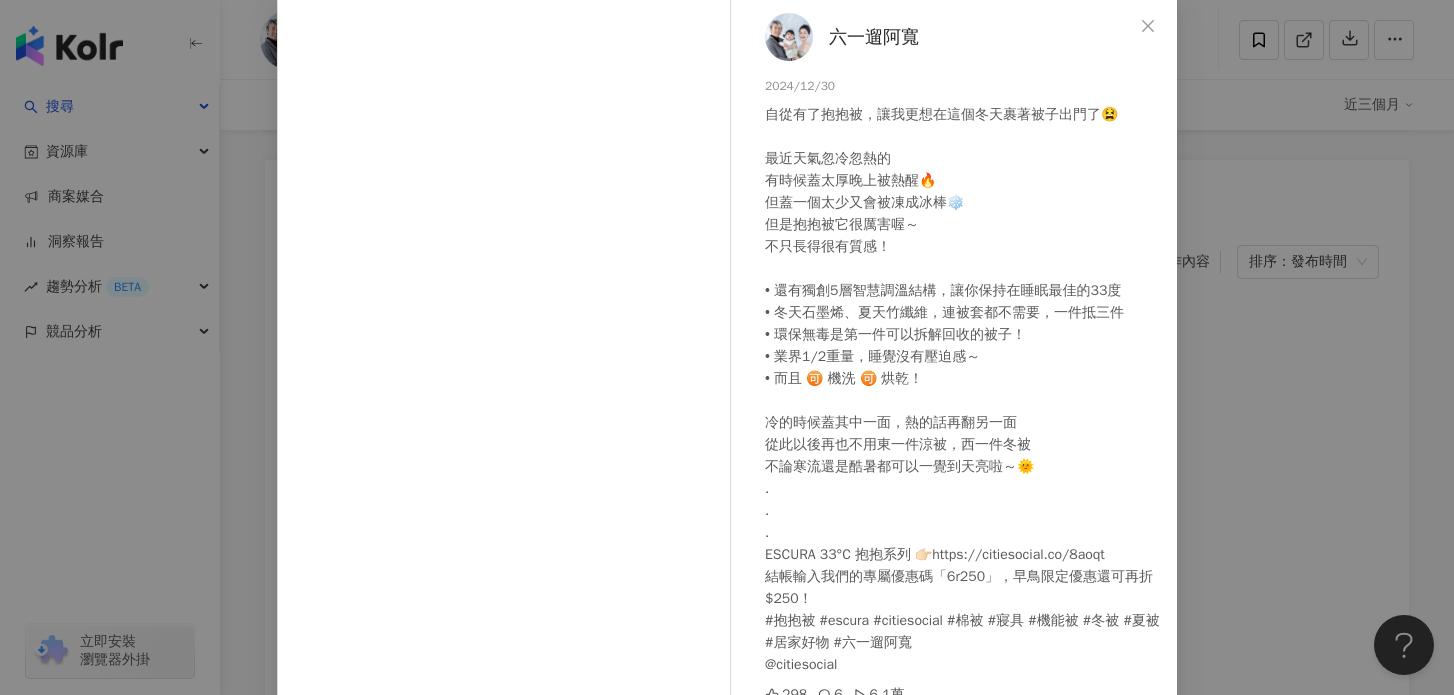 scroll, scrollTop: 0, scrollLeft: 0, axis: both 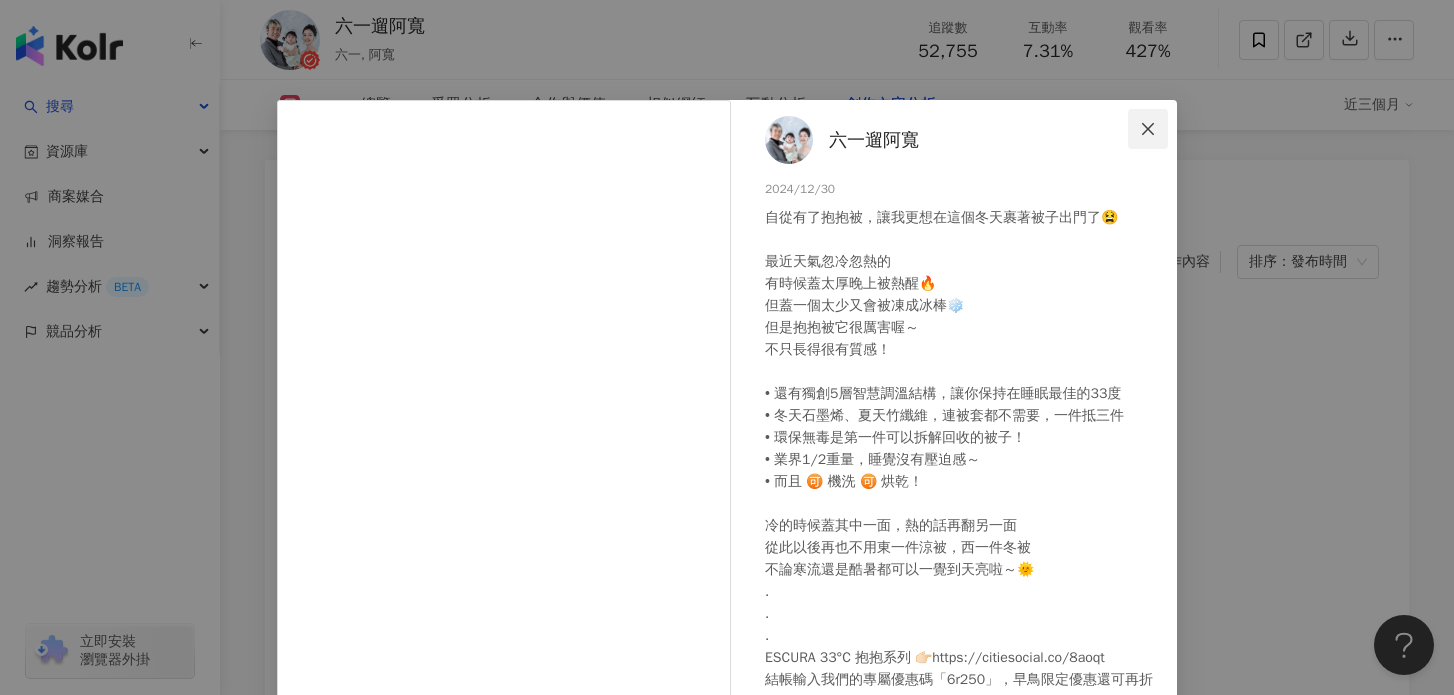 click 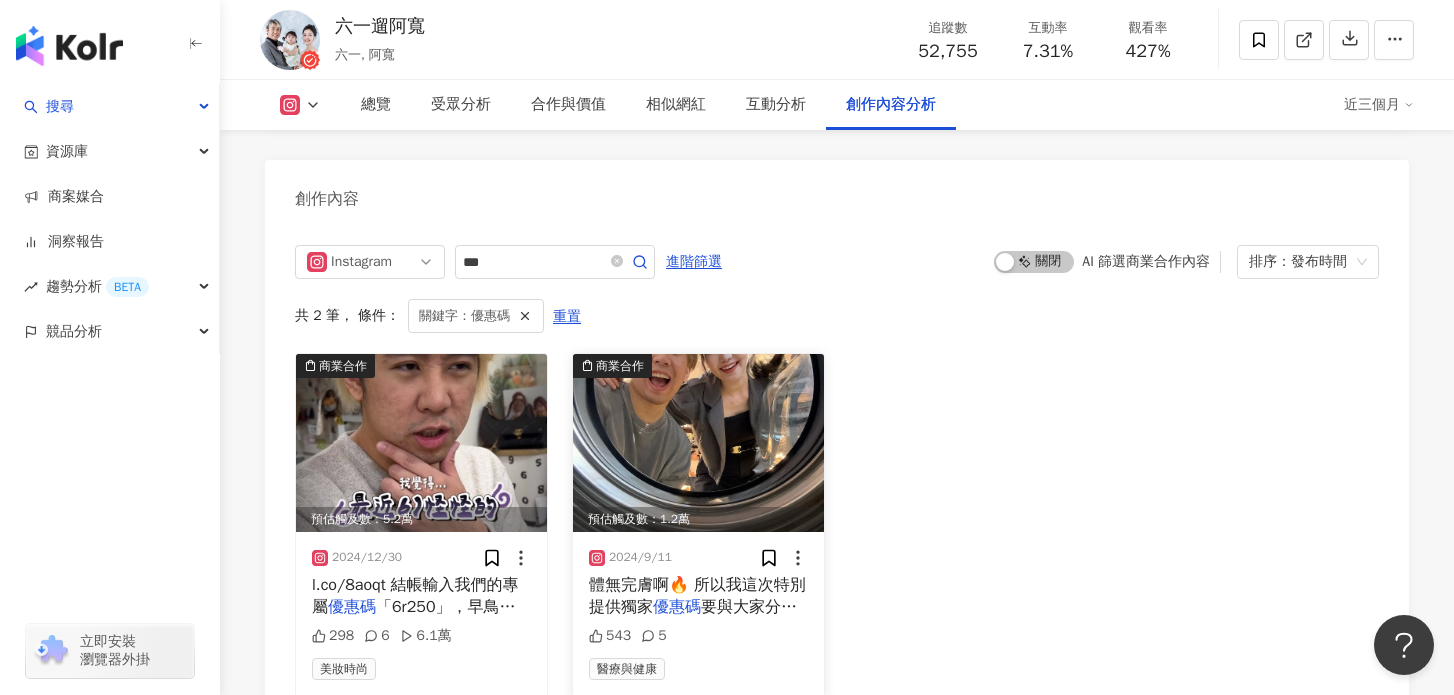 click at bounding box center [698, 443] 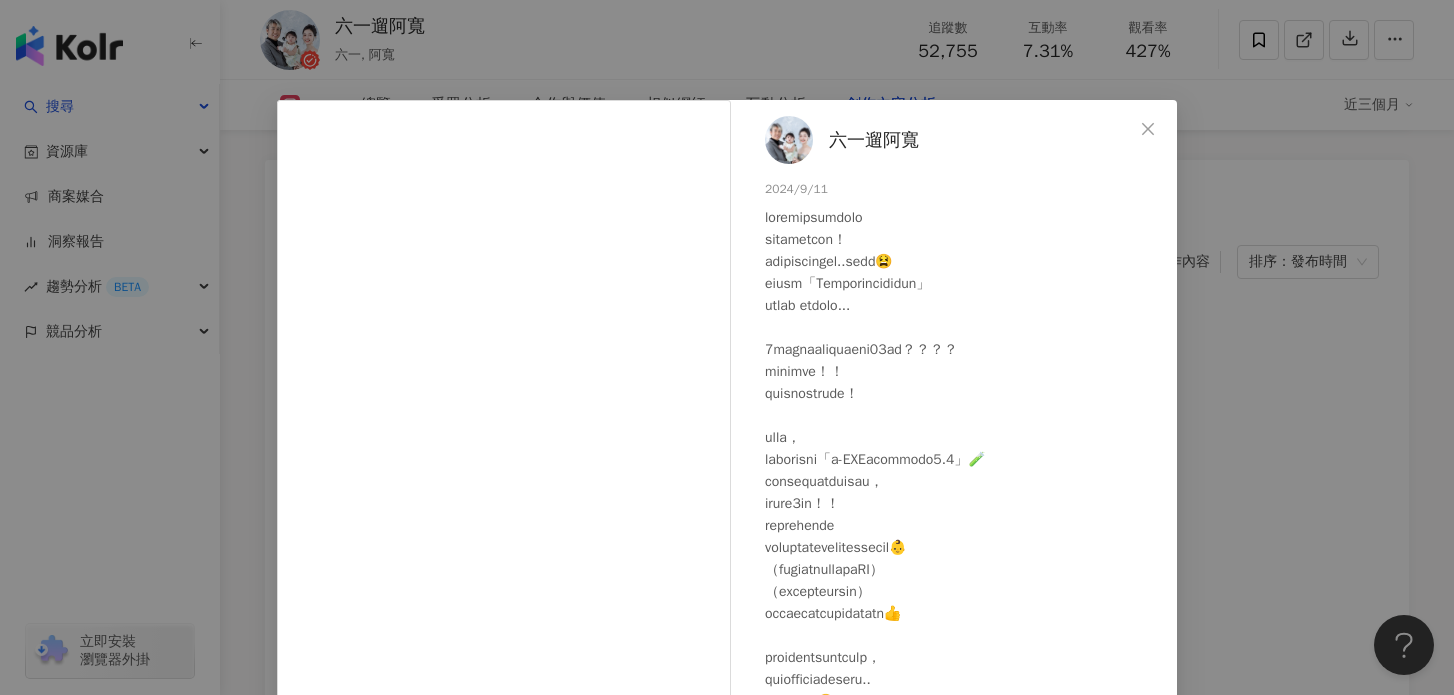 scroll, scrollTop: 719, scrollLeft: 0, axis: vertical 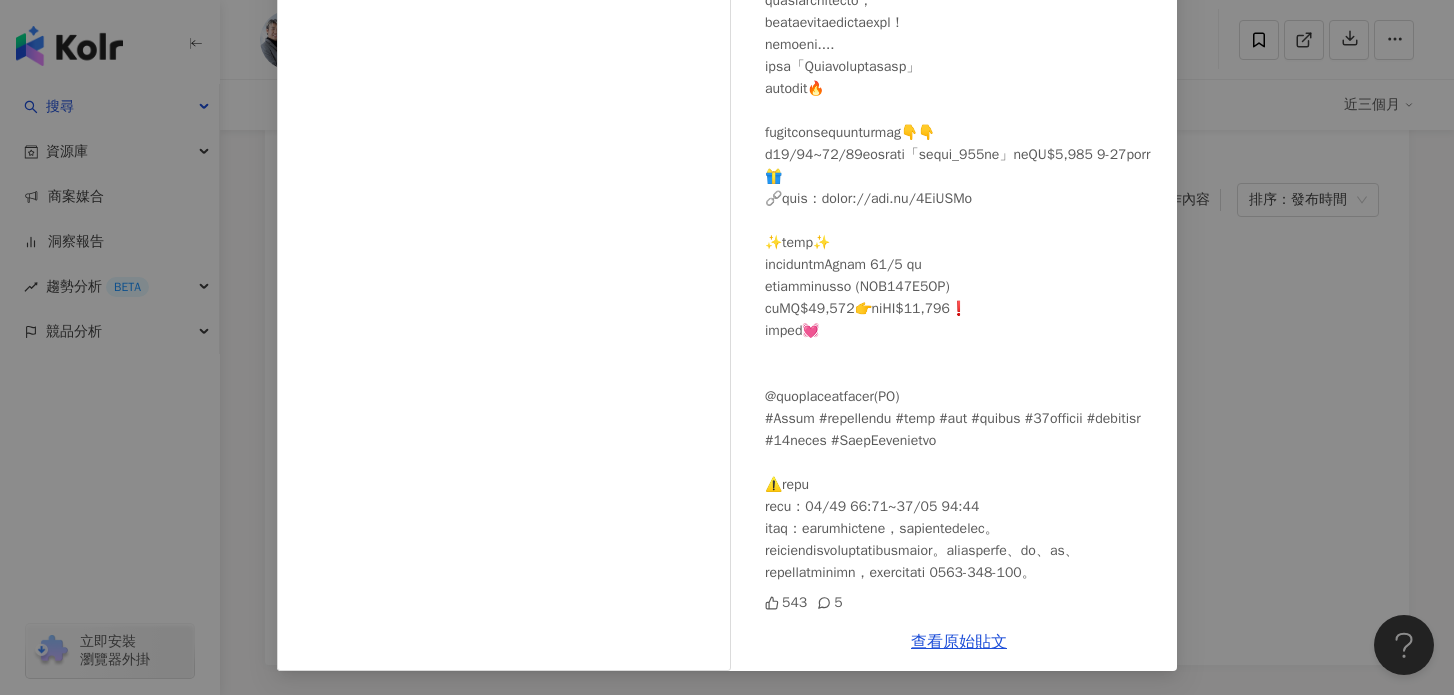 click on "六一遛阿寬 [YEAR]/[MONTH]/[DAY] 543 5 查看原始貼文" at bounding box center [727, 347] 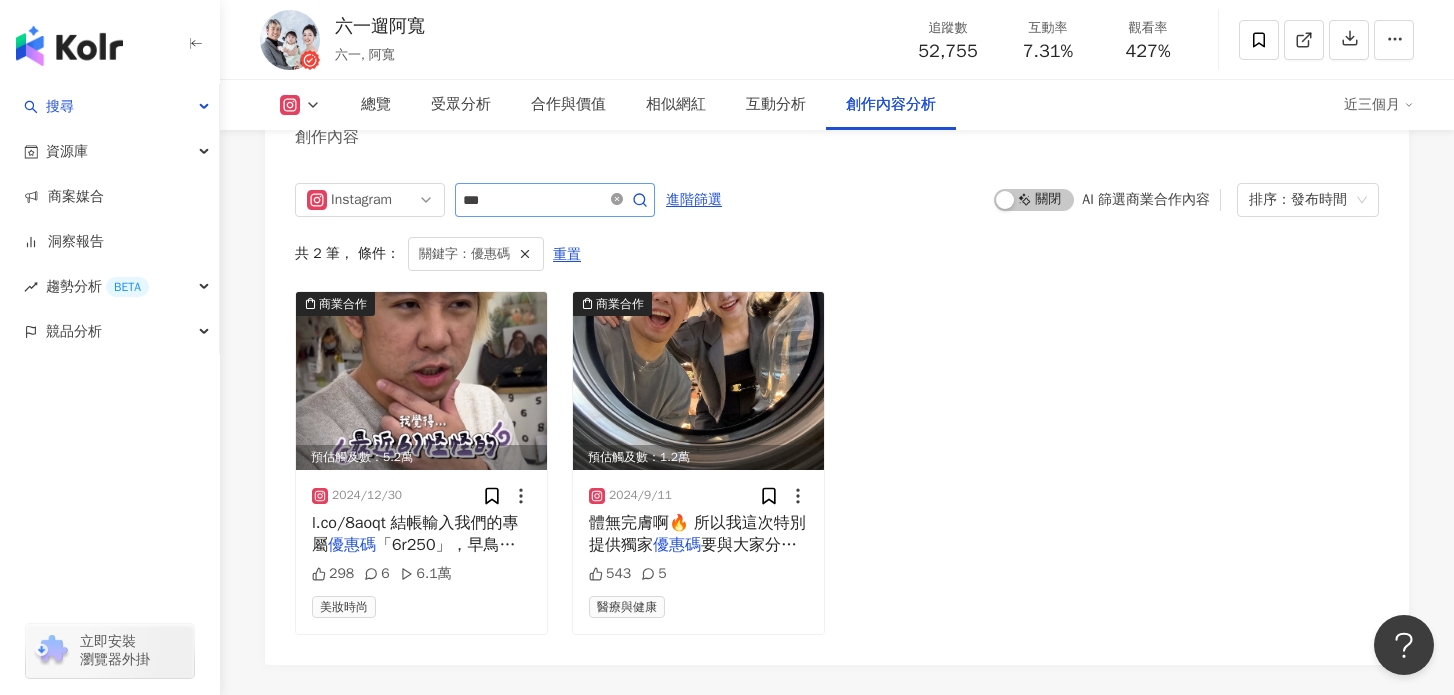 click 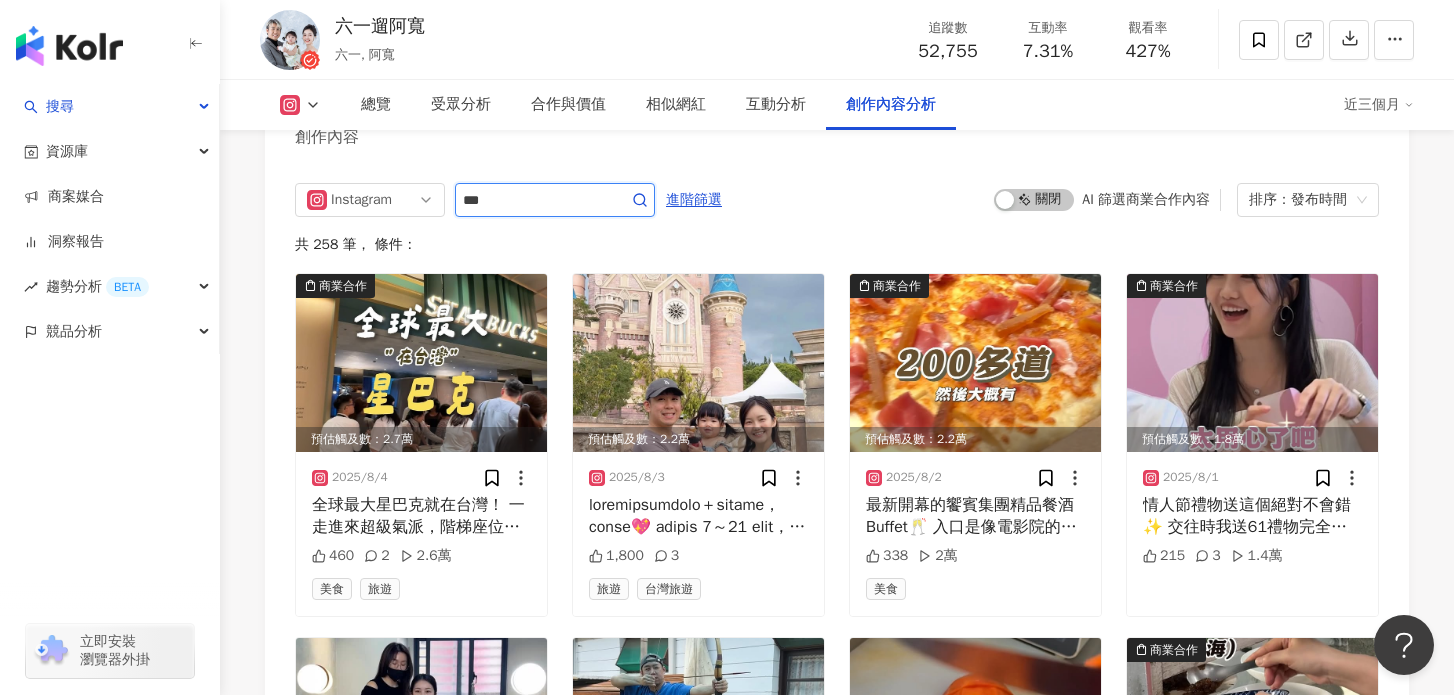 type 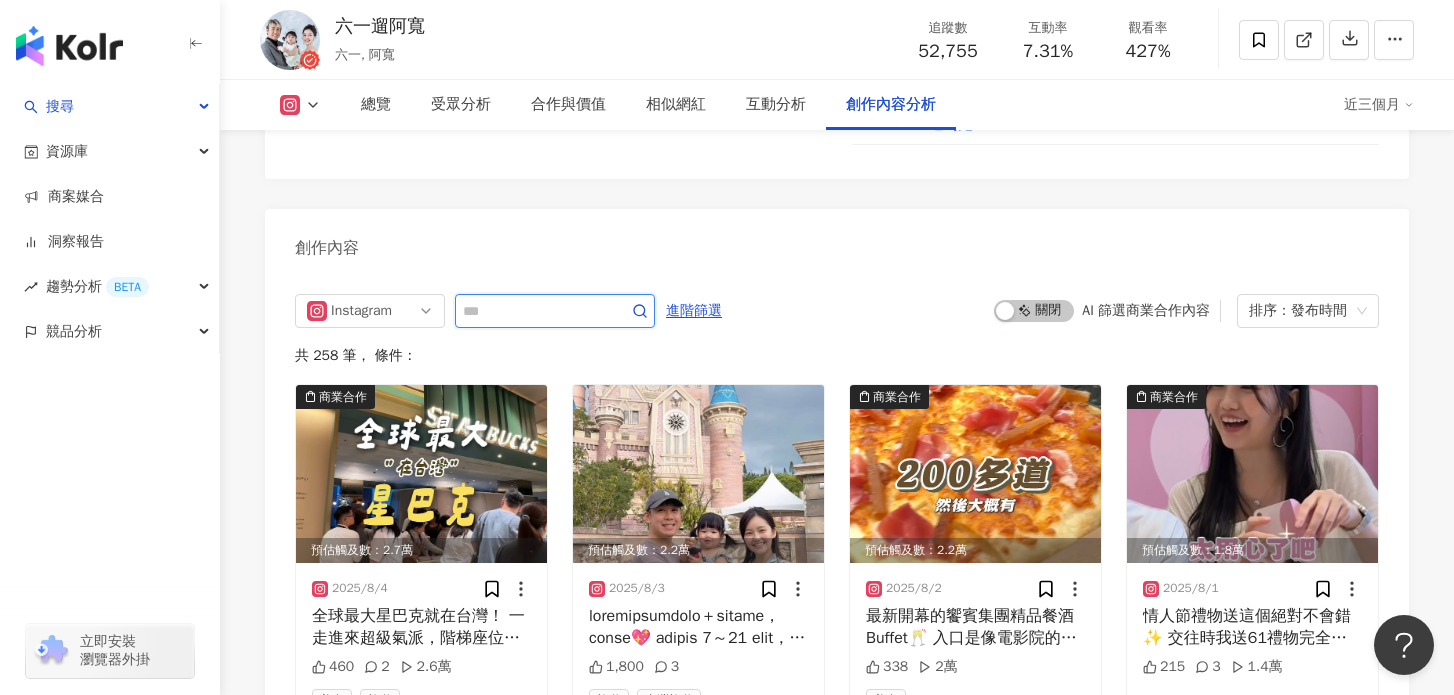 scroll, scrollTop: 6027, scrollLeft: 0, axis: vertical 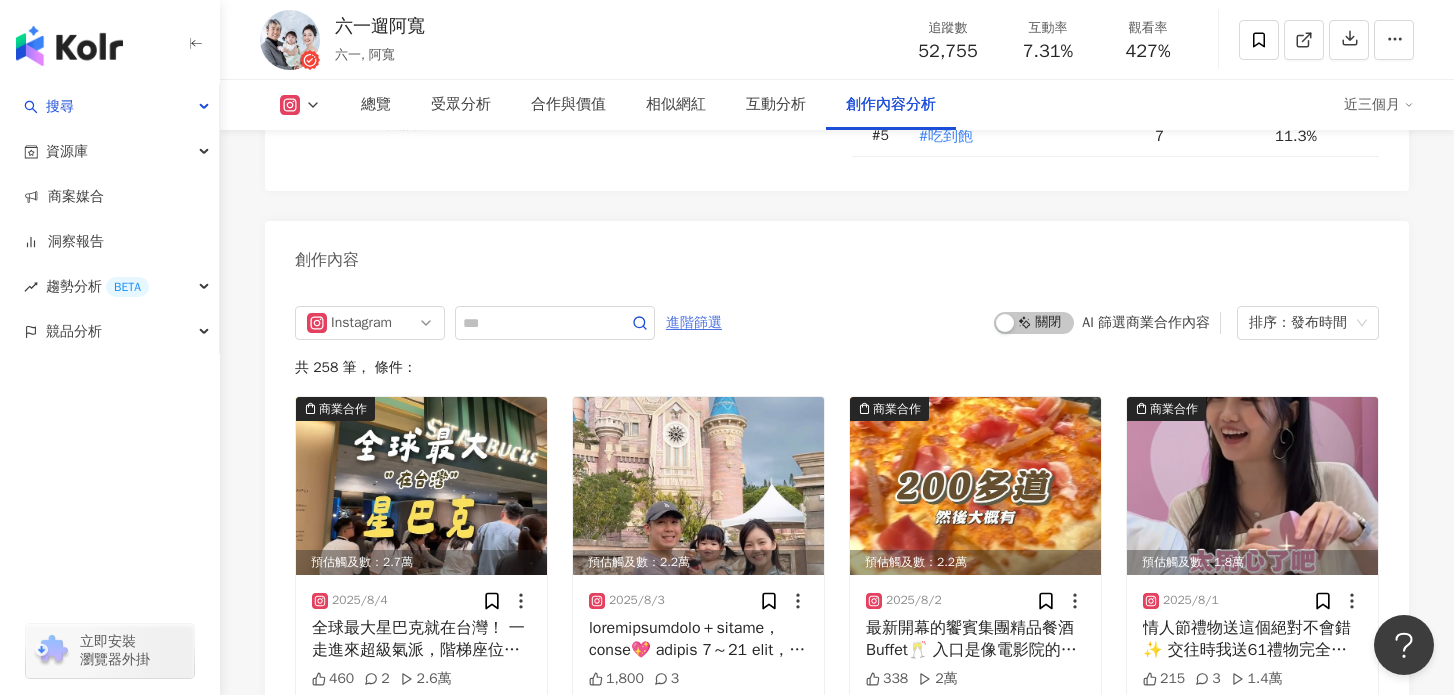 click on "進階篩選" at bounding box center [694, 323] 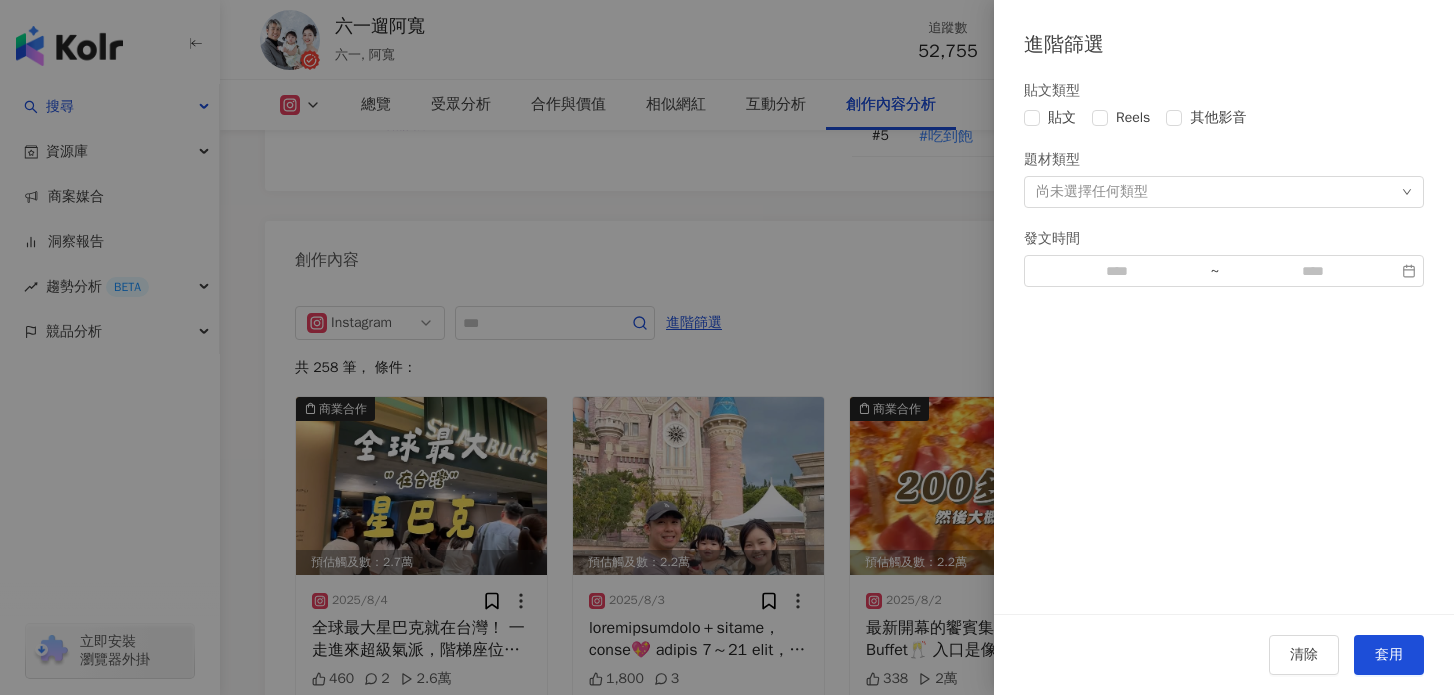 click on "尚未選擇任何類型" at bounding box center [1092, 192] 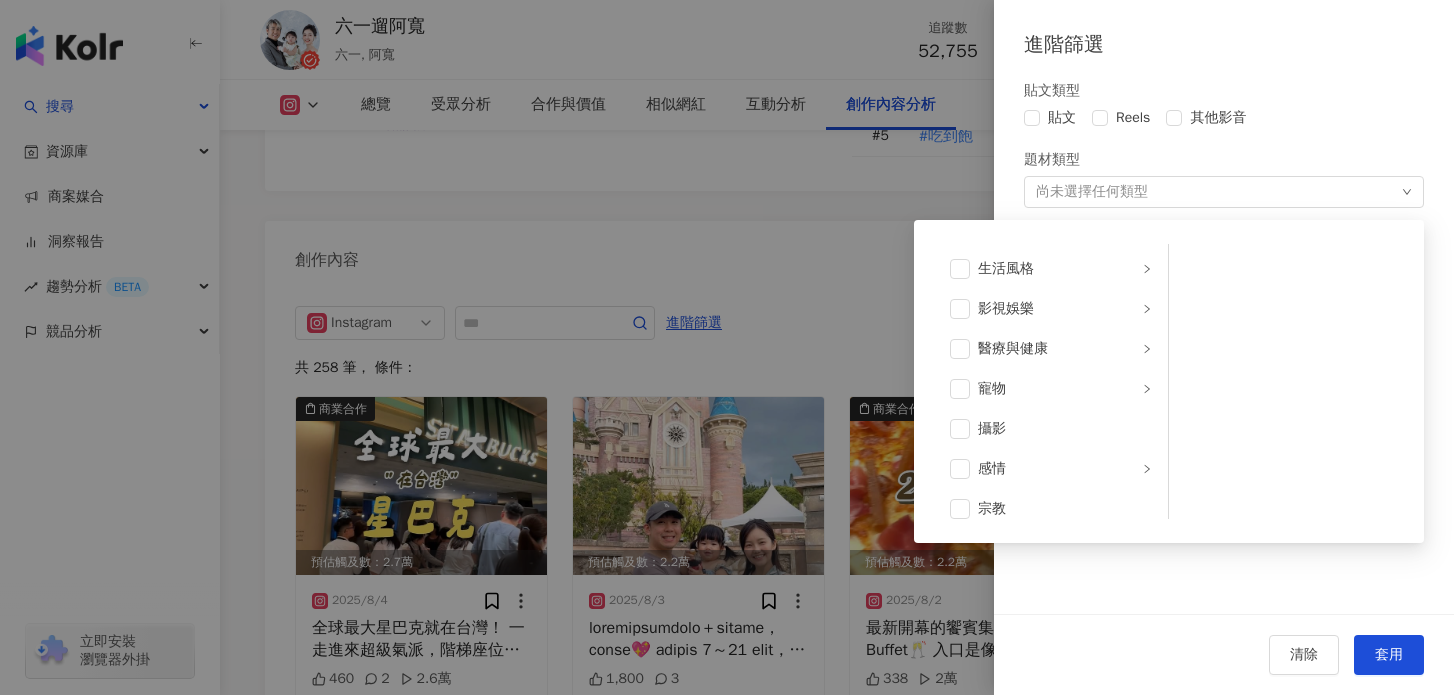 scroll, scrollTop: 470, scrollLeft: 0, axis: vertical 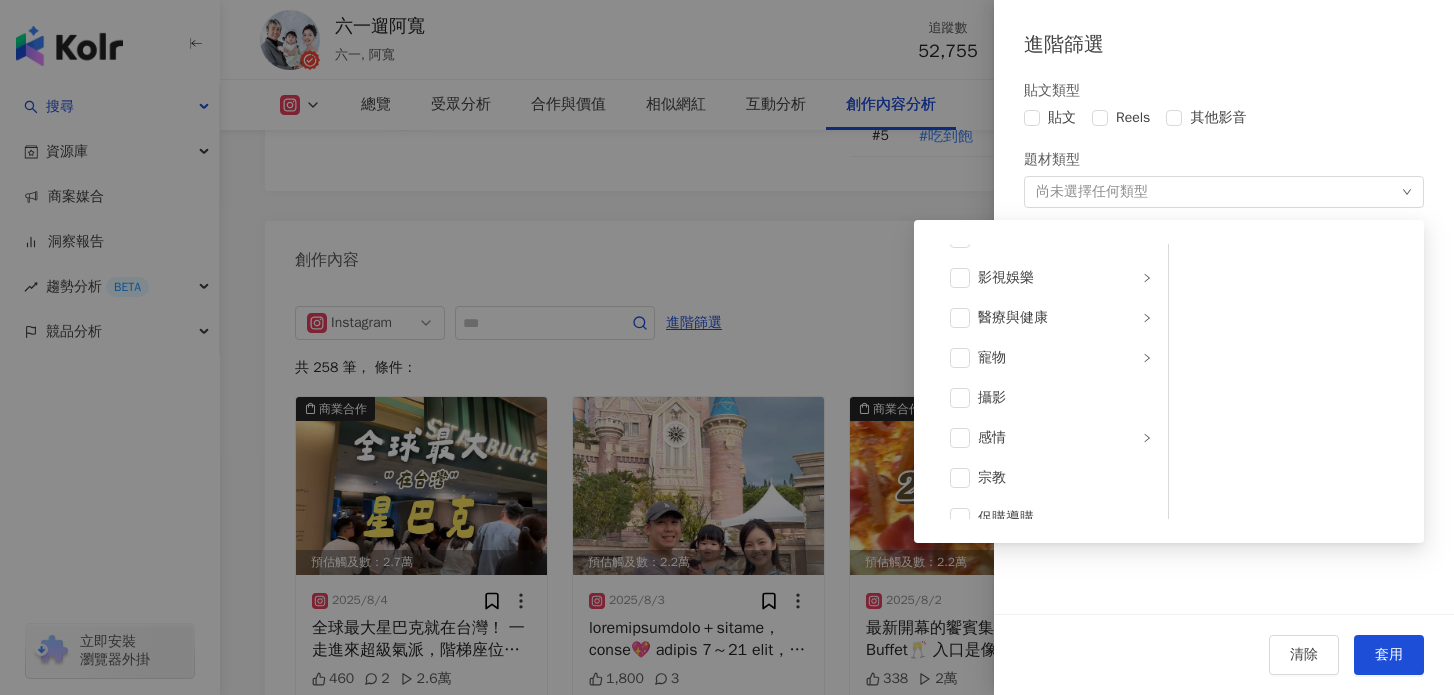 click at bounding box center [727, 347] 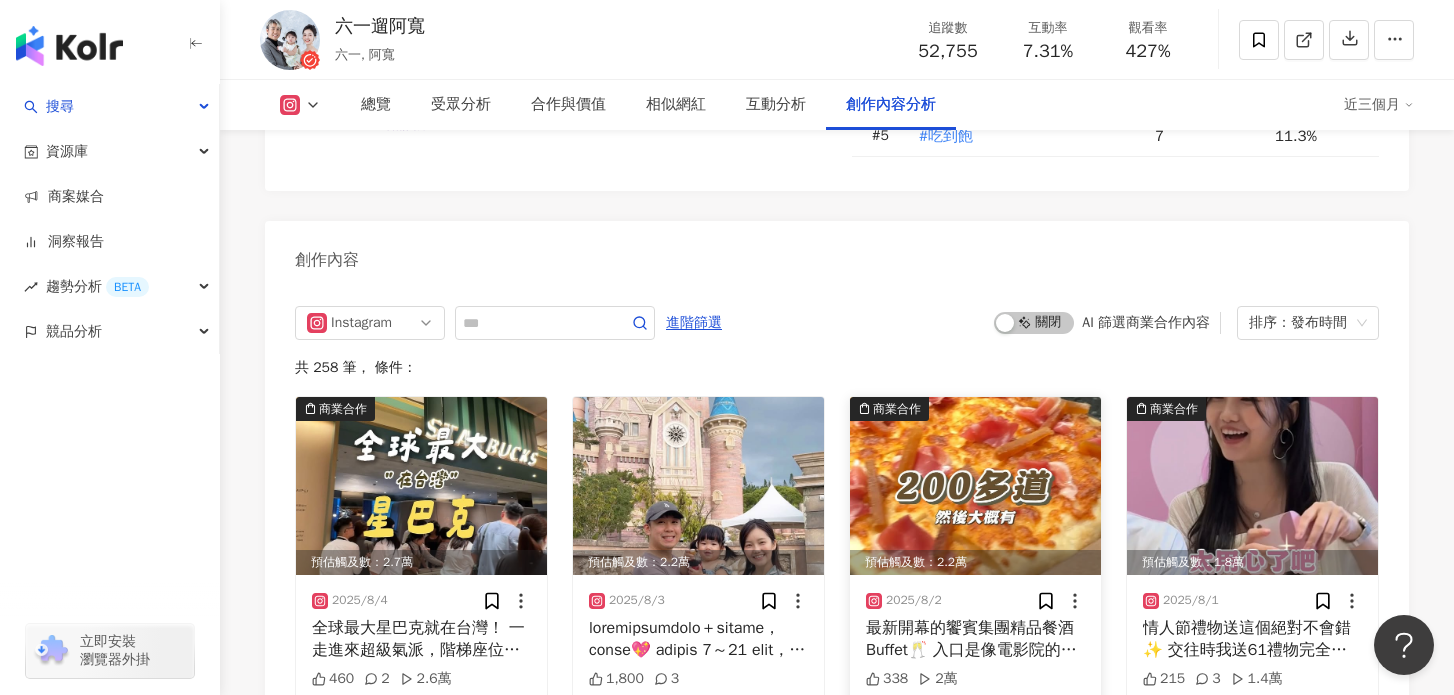 scroll, scrollTop: 6038, scrollLeft: 0, axis: vertical 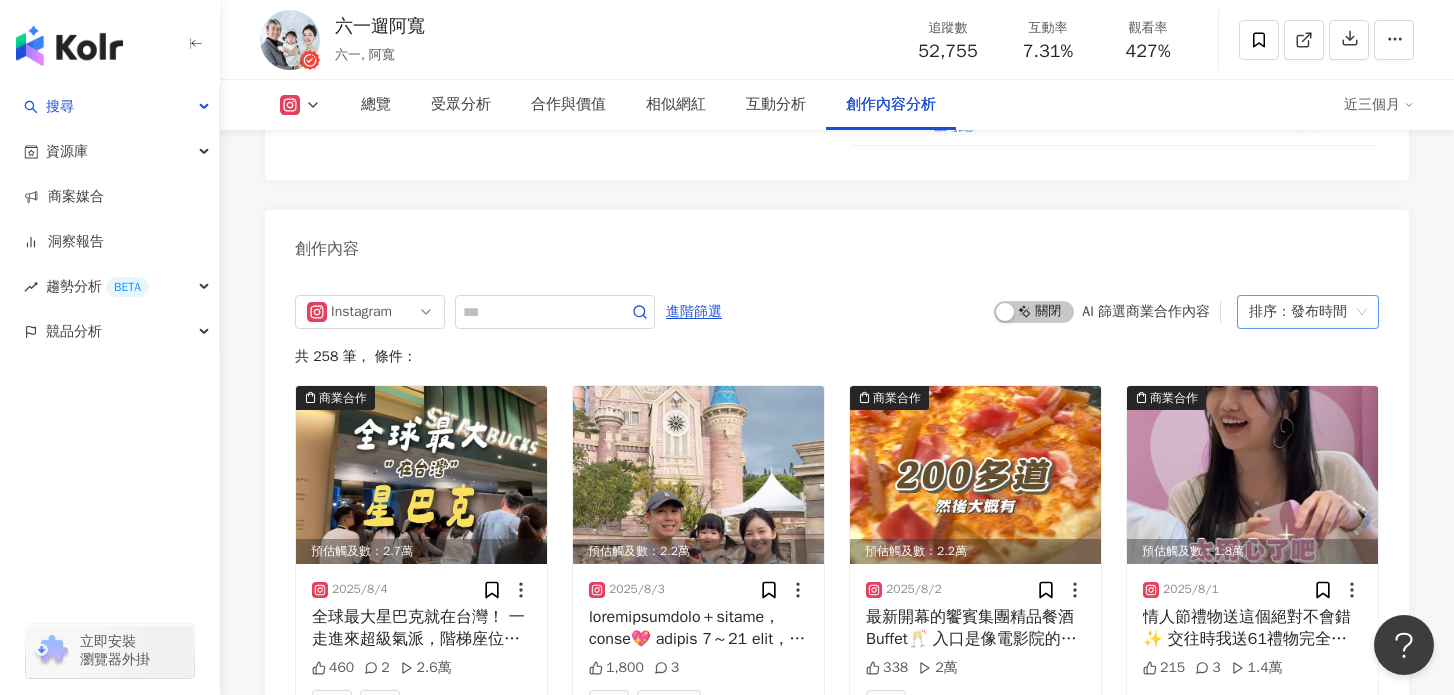 click on "排序：發布時間" at bounding box center [1308, 312] 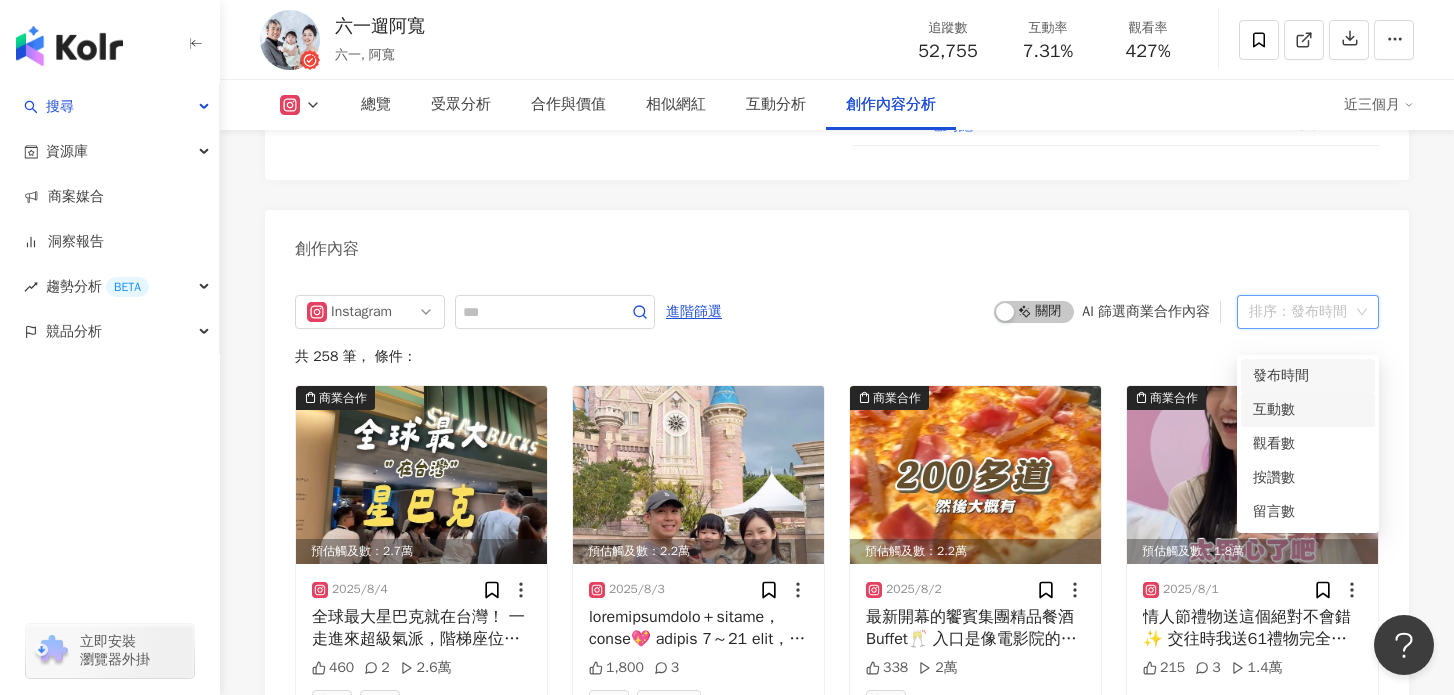 click on "互動數" at bounding box center (1308, 410) 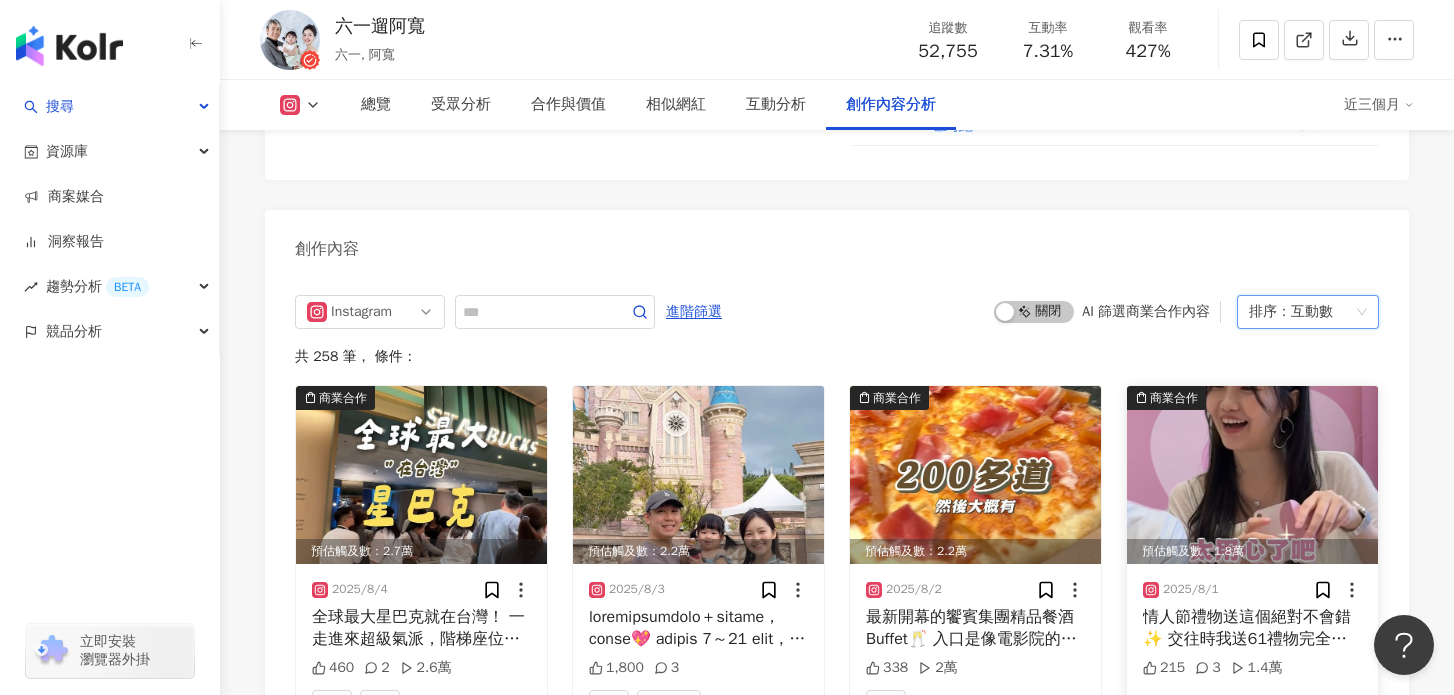 scroll, scrollTop: 6139, scrollLeft: 0, axis: vertical 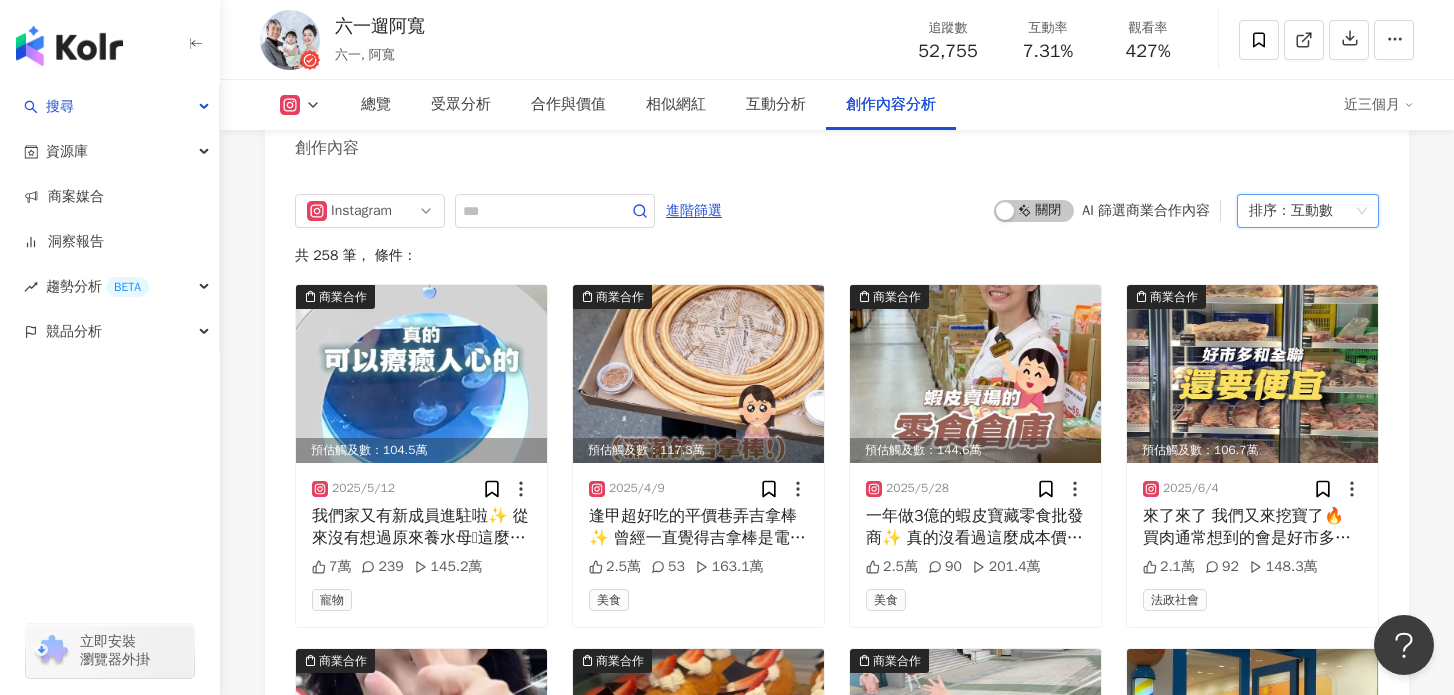 click on "Instagram 進階篩選 啟動 關閉 AI 篩選商業合作內容 engagement 排序： 互動數 共 258 筆 ，   條件： 商業合作 預估觸及數：104.5萬 [YEAR]/[MONTH]/[DAY] 我們家又有新成員進駐啦✨
從來沒有想過原來養水母🪼這麼簡單
我的是8公升的圓形水母缸
套組涵蓋了所有需要的東西
✔️水缸+RGB燈
✔️20L海水
✔️豐年蝦卵+孵化工具
✔️清潔用具
✔️多種水母自選
沒有什麼複雜的地方上手真的超簡單
而且海月水母本母真的超級可愛
感覺身心都被療育到了
另外因為生命週期只有7個月~1年
想要入手水母
或是新手想養寵物真的都是很好的選擇🙌🏻
.
@blue__cure 藍海療癒
[STATE][CITY][STREET_ADDRESS]
.
#養水母 #桃園水母 #藍海療癒 #jellyfish #寵物 #六一遛阿寬 7萬 239 145.2萬 寵物 商業合作 預估觸及數：117.3萬 [YEAR]/[MONTH]/[DAY] 2.5萬 53 163.1萬 美食 商業合作 預估觸及數：144.6萬 [YEAR]/[MONTH]/[DAY] 2.5萬 90 201.4萬 美食 商業合作 2.1萬" at bounding box center [837, 808] 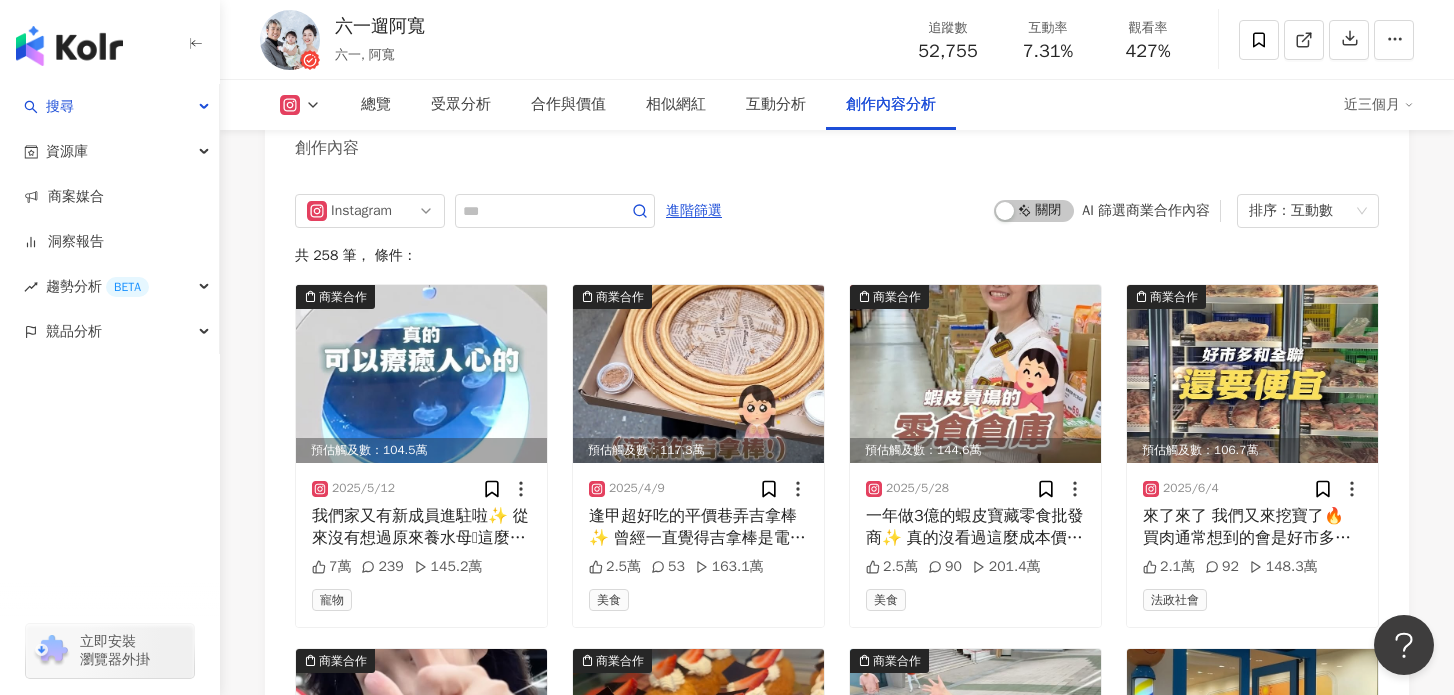 click on "Instagram 進階篩選 啟動 關閉 AI 篩選商業合作內容 排序： 互動數 共 258 筆 ，   條件： 商業合作 預估觸及數：104.5萬 [YEAR]/[MONTH]/[DAY] 我們家又有新成員進駐啦✨
從來沒有想過原來養水母🪼這麼簡單
我的是8公升的圓形水母缸
套組涵蓋了所有需要的東西
✔️水缸+RGB燈
✔️20L海水
✔️豐年蝦卵+孵化工具
✔️清潔用具
✔️多種水母自選
沒有什麼複雜的地方上手真的超簡單
而且海月水母本母真的超級可愛
感覺身心都被療育到了
另外因為生命週期只有7個月~1年
想要入手水母
或是新手想養寵物真的都是很好的選擇🙌🏻
.
@blue__cure 藍海療癒
[STATE][CITY][STREET_ADDRESS]
.
#養水母 #桃園水母 #藍海療癒 #jellyfish #寵物 #六一遛阿寬 7萬 239 145.2萬 寵物 商業合作 預估觸及數：117.3萬 [YEAR]/[MONTH]/[DAY] 2.5萬 53 163.1萬 美食 商業合作 預估觸及數：144.6萬 [YEAR]/[MONTH]/[DAY] 2.5萬 90 201.4萬 美食 商業合作 2.1萬" at bounding box center (837, 808) 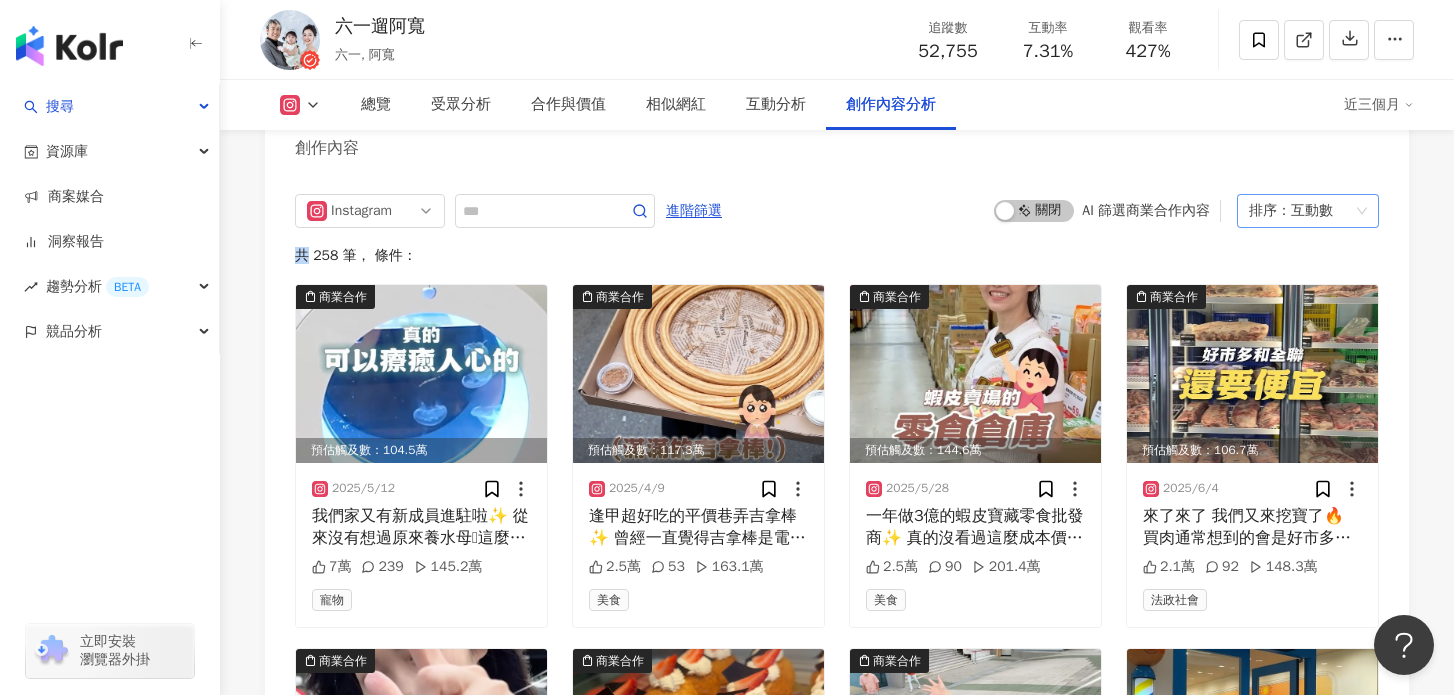 click on "互動數" at bounding box center [1312, 211] 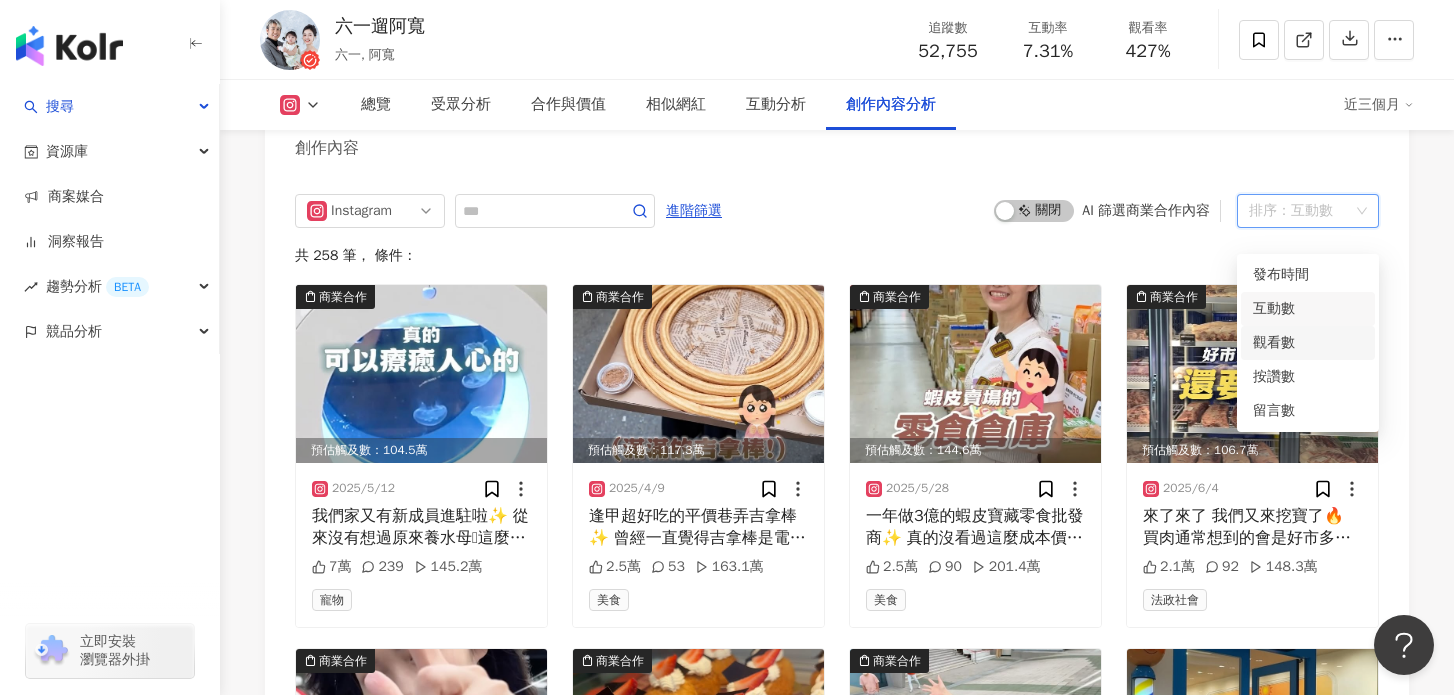 click on "觀看數" at bounding box center (1308, 343) 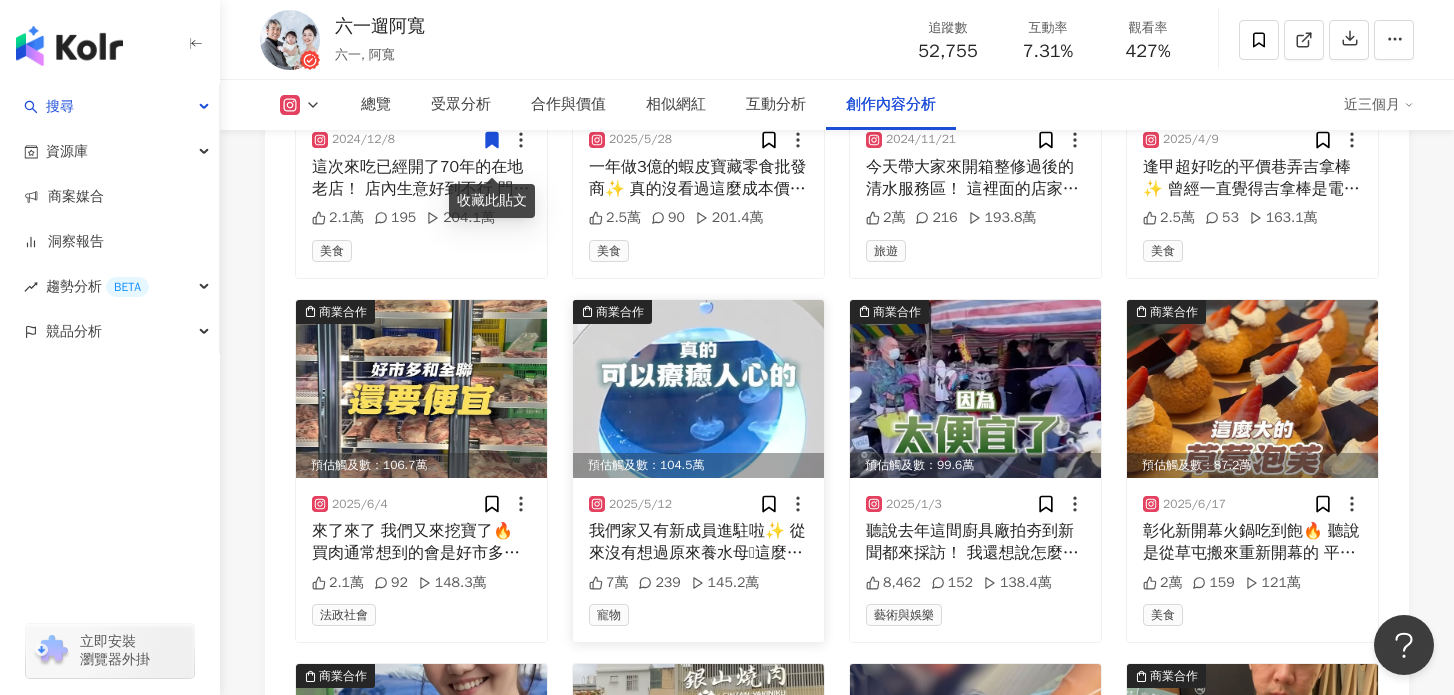 scroll, scrollTop: 6510, scrollLeft: 0, axis: vertical 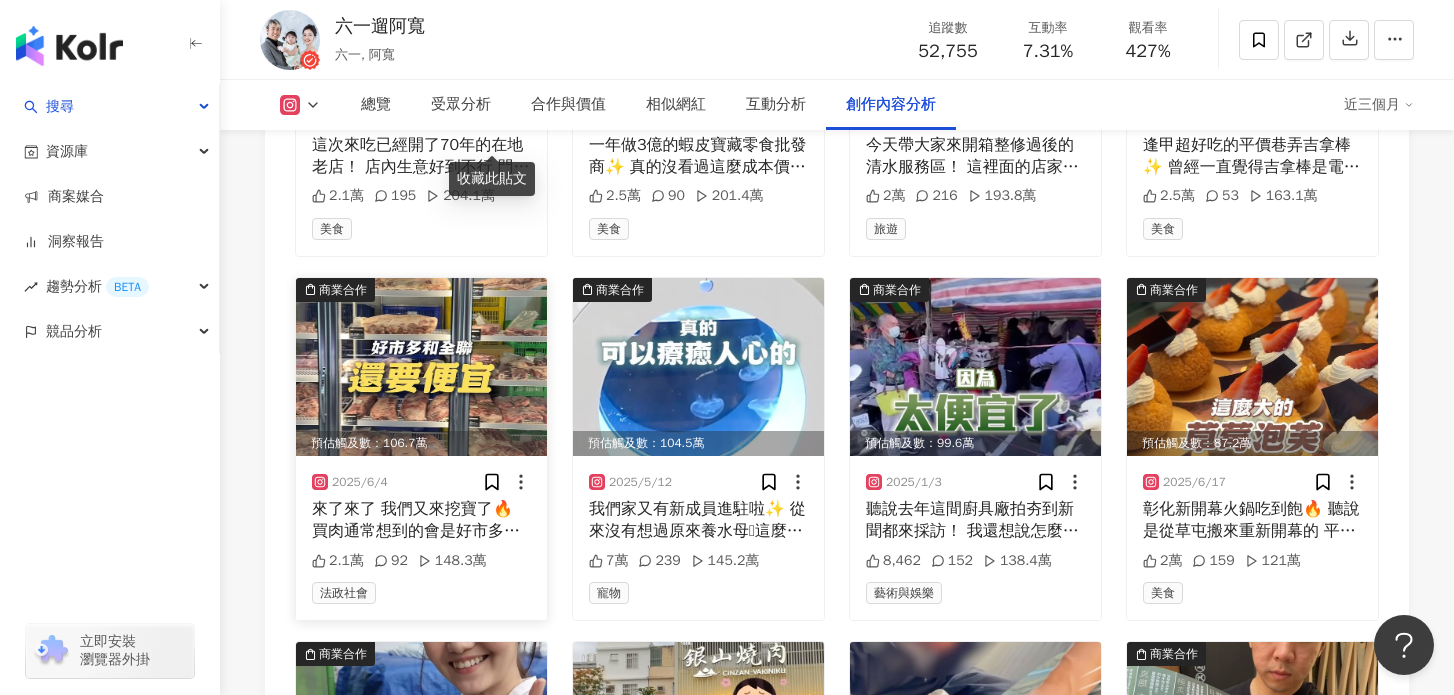 click on "來了來了 我們又來挖寶了🔥
買肉通常想到的會是好市多或是全聯
但前者量太大
後者單價比較不美麗💰
雖然傳統市場也是一個選項
但不是沒空就是肉類比較單一
而工業區裡面的這間肉搏站！！結合了所有優點✨
雖然身在工業區但店面超美
店裡主要賣牛.羊.豬 🐮🐑🐷
從安格斯牛.日本和牛.到伊比利豬都有
還看到有一櫃放著熟成中的戰斧牛排🥩
真的超級浮誇的
不管是想要大份量還是一小塊都有
單價還都比賣場還便宜～
趕快告訴你身邊愛吃肉的朋友
用划算的價格入手和牛吧!!
.
.
.
肉搏站-頂級肉品專賣
台中市南屯區工業區十八路24號
.
#肉搏站 #台中 #工業區 #台中工業區 #和牛 #頂級肉品 #伊比利豬 #六一遛阿寬" at bounding box center (421, 520) 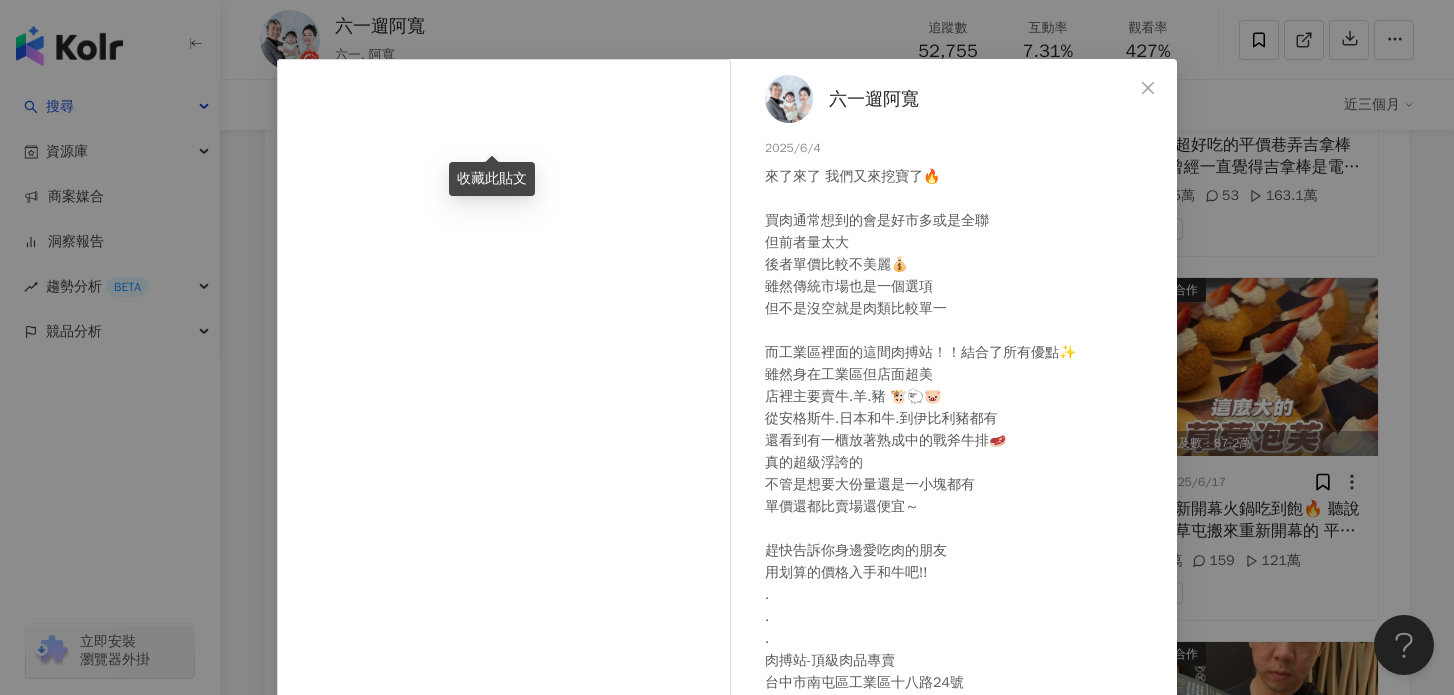 scroll, scrollTop: 49, scrollLeft: 0, axis: vertical 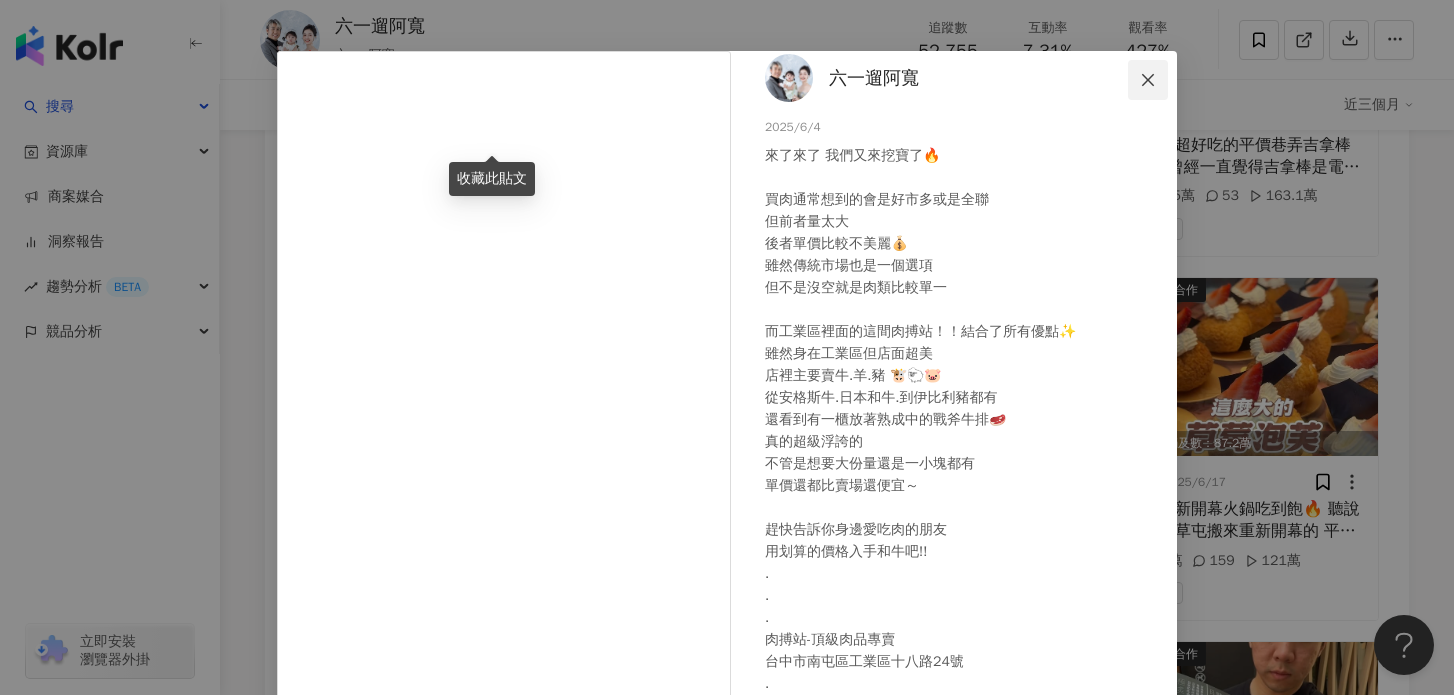 click 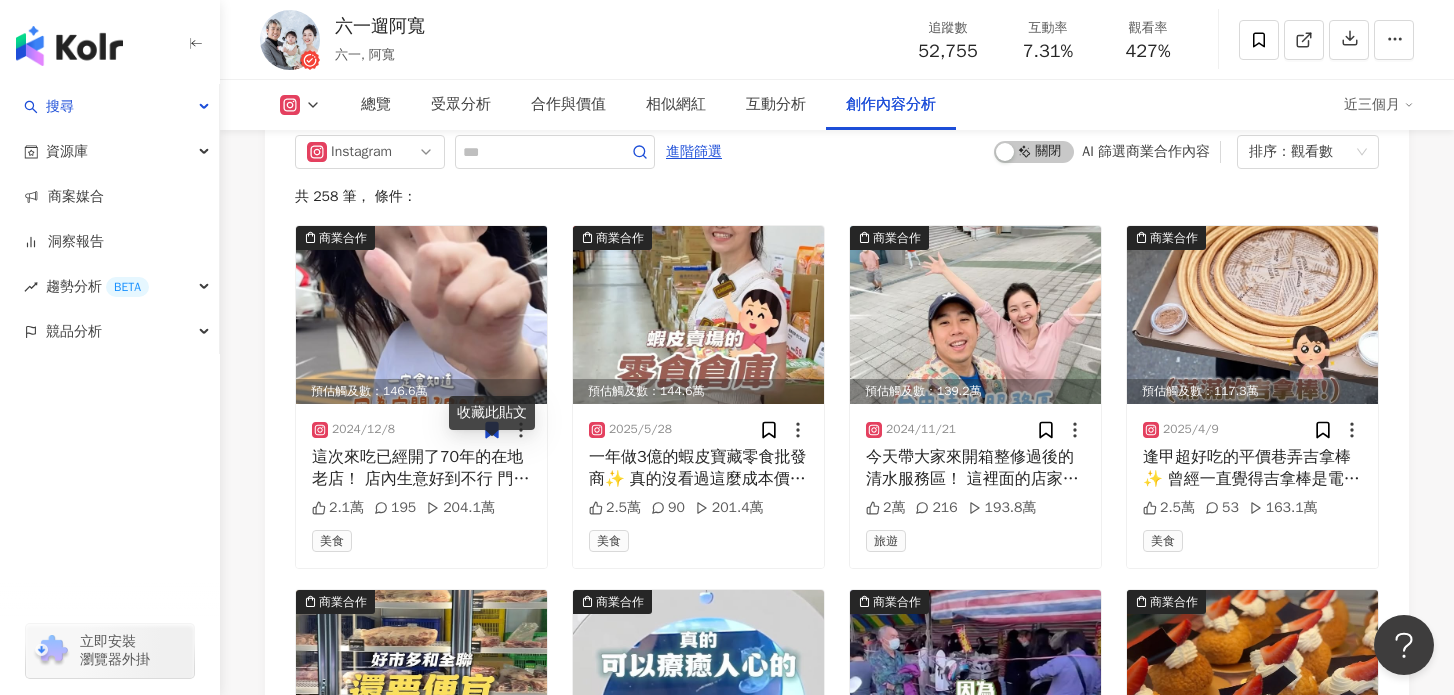 scroll, scrollTop: 6095, scrollLeft: 0, axis: vertical 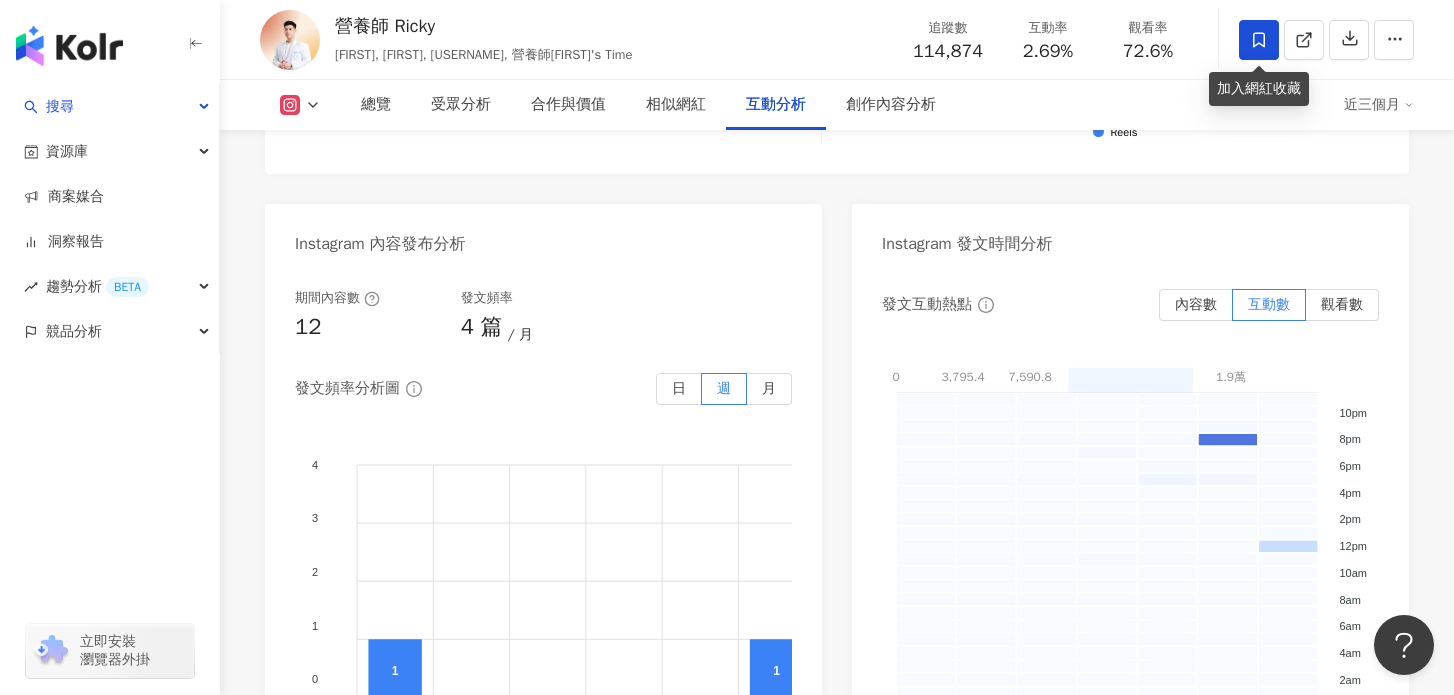 click 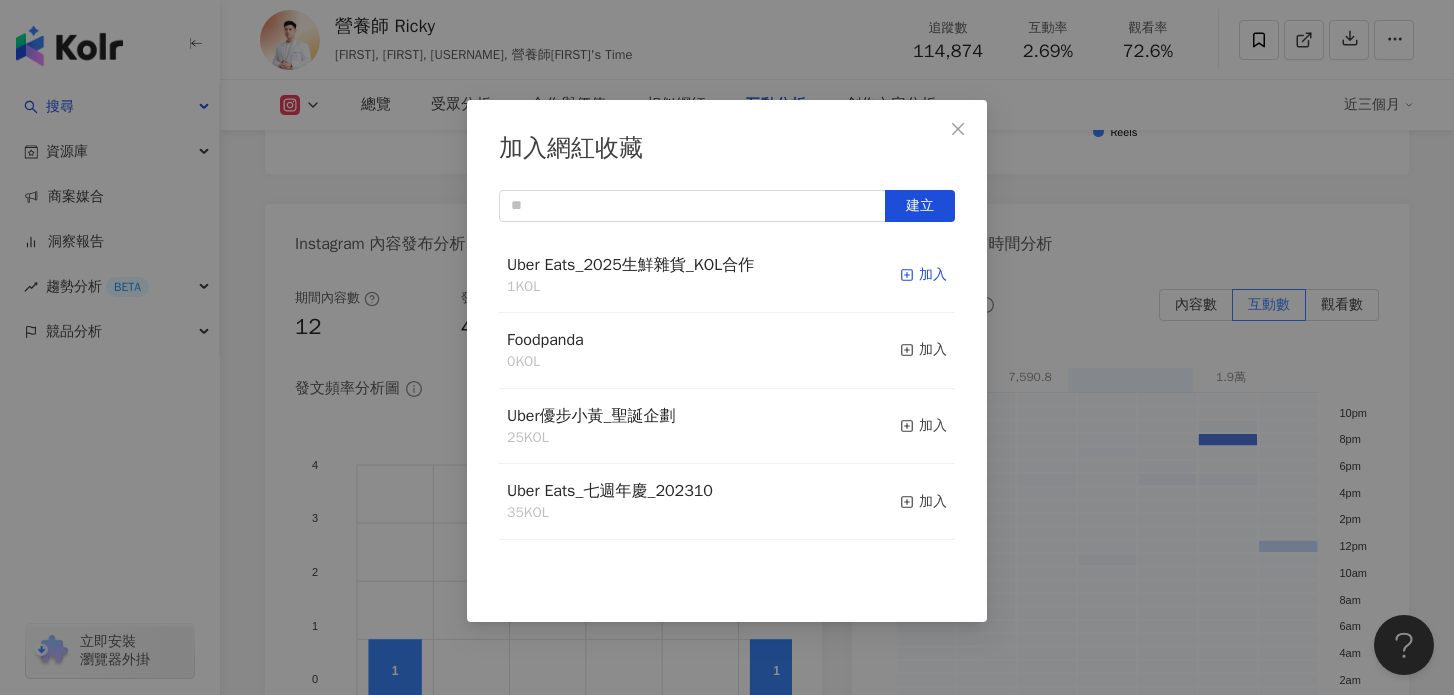 click 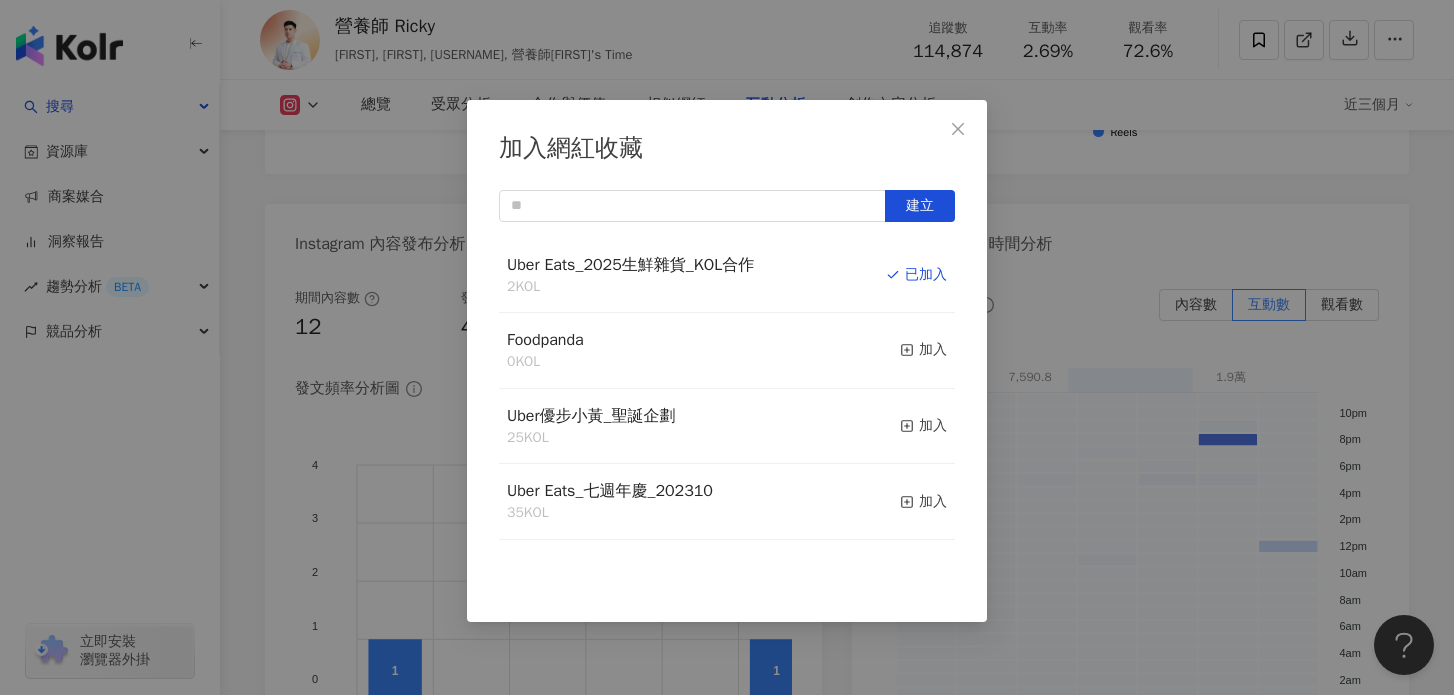 click on "加入網紅收藏 建立 Uber Eats_2025生鮮雜貨_KOL合作 2  KOL 已加入 Foodpanda 0  KOL 加入 Uber優步小黃_聖誕企劃 25  KOL 加入 Uber Eats_七週年慶_202310 35  KOL 加入" at bounding box center (727, 347) 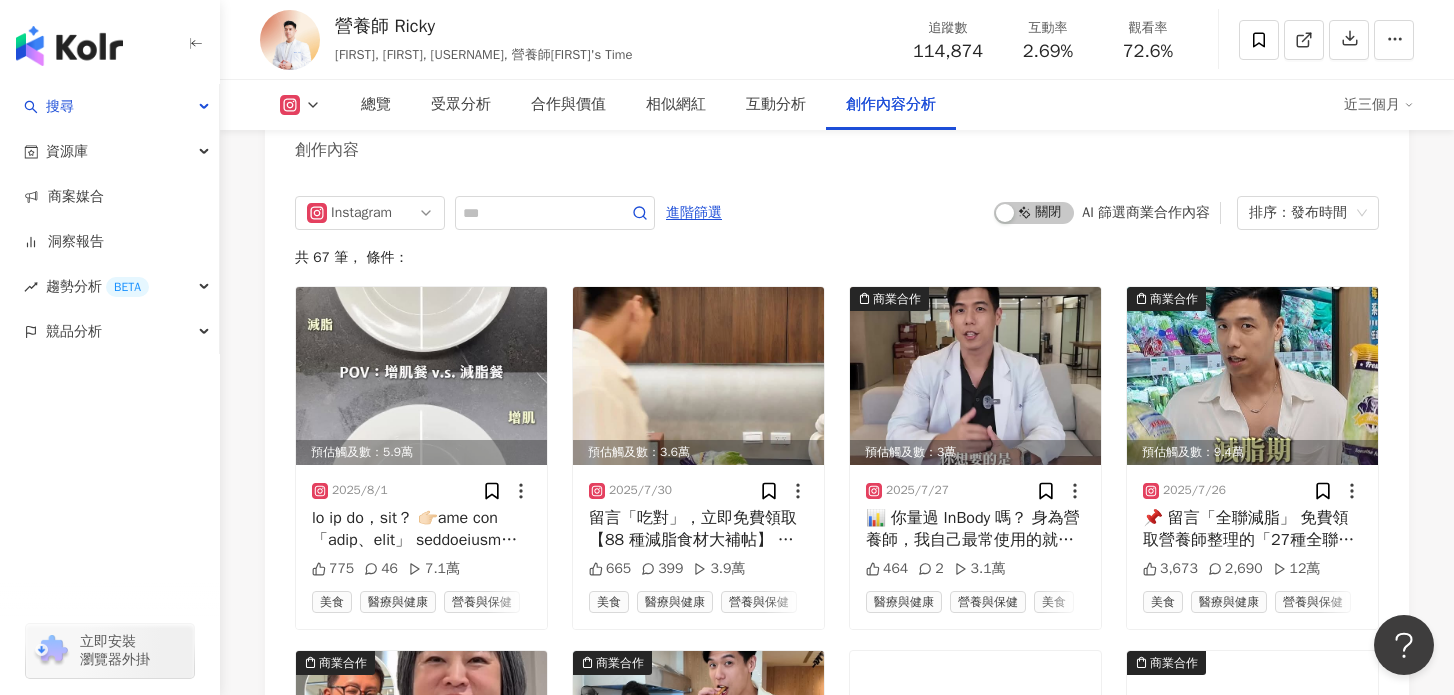 scroll, scrollTop: 5975, scrollLeft: 0, axis: vertical 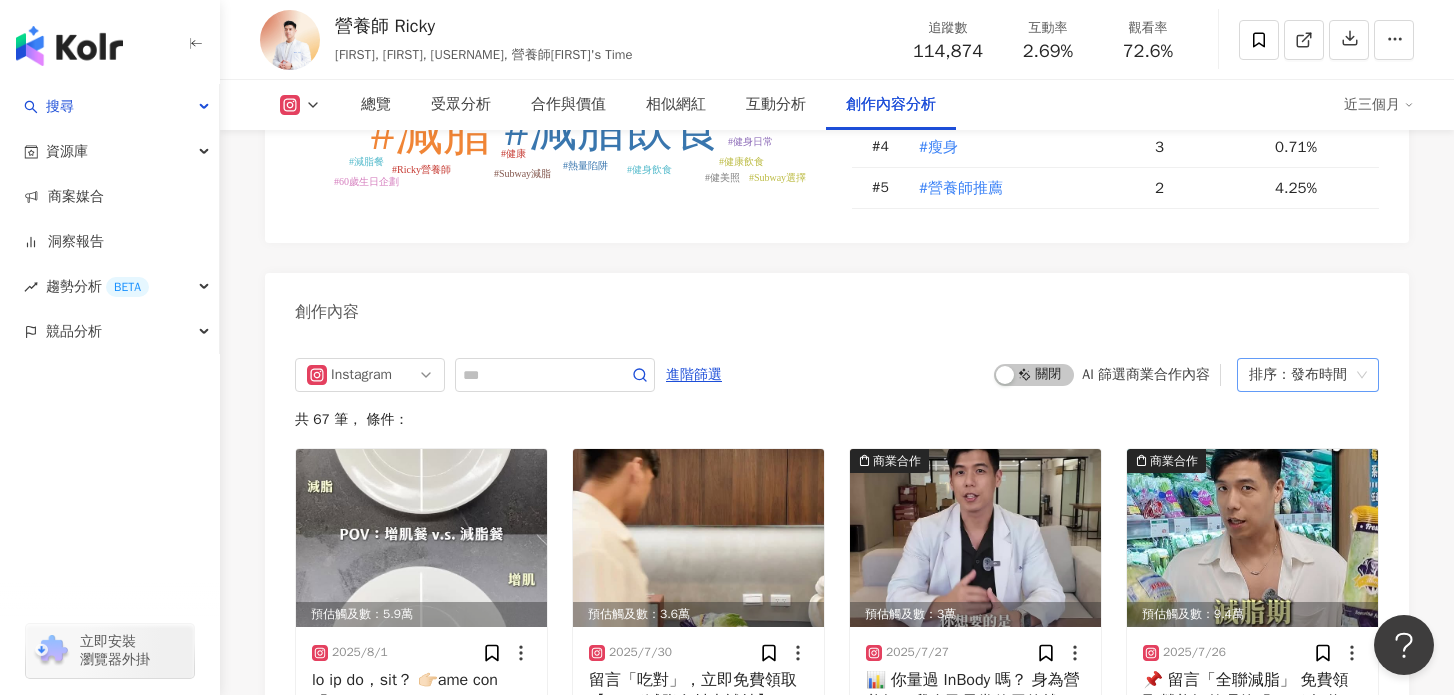 click on "排序：發布時間" at bounding box center [1299, 375] 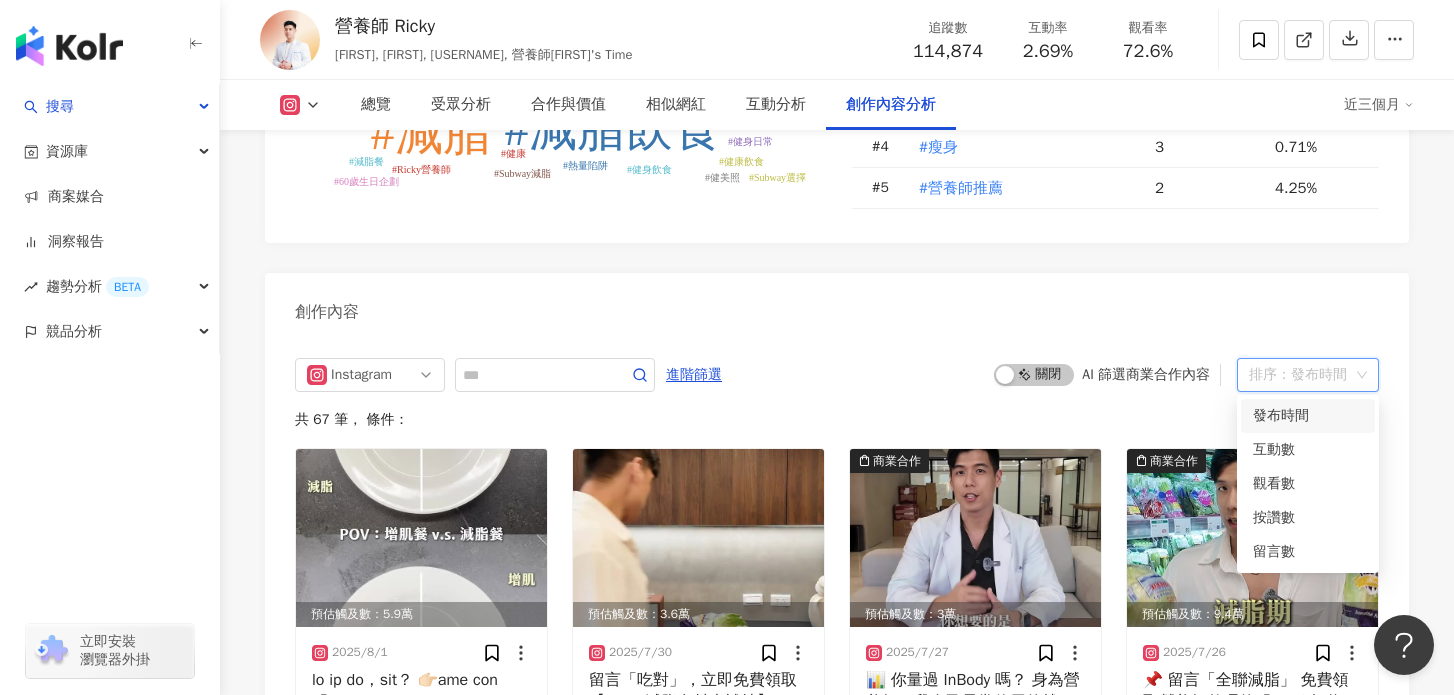 click on "創作內容" at bounding box center (837, 305) 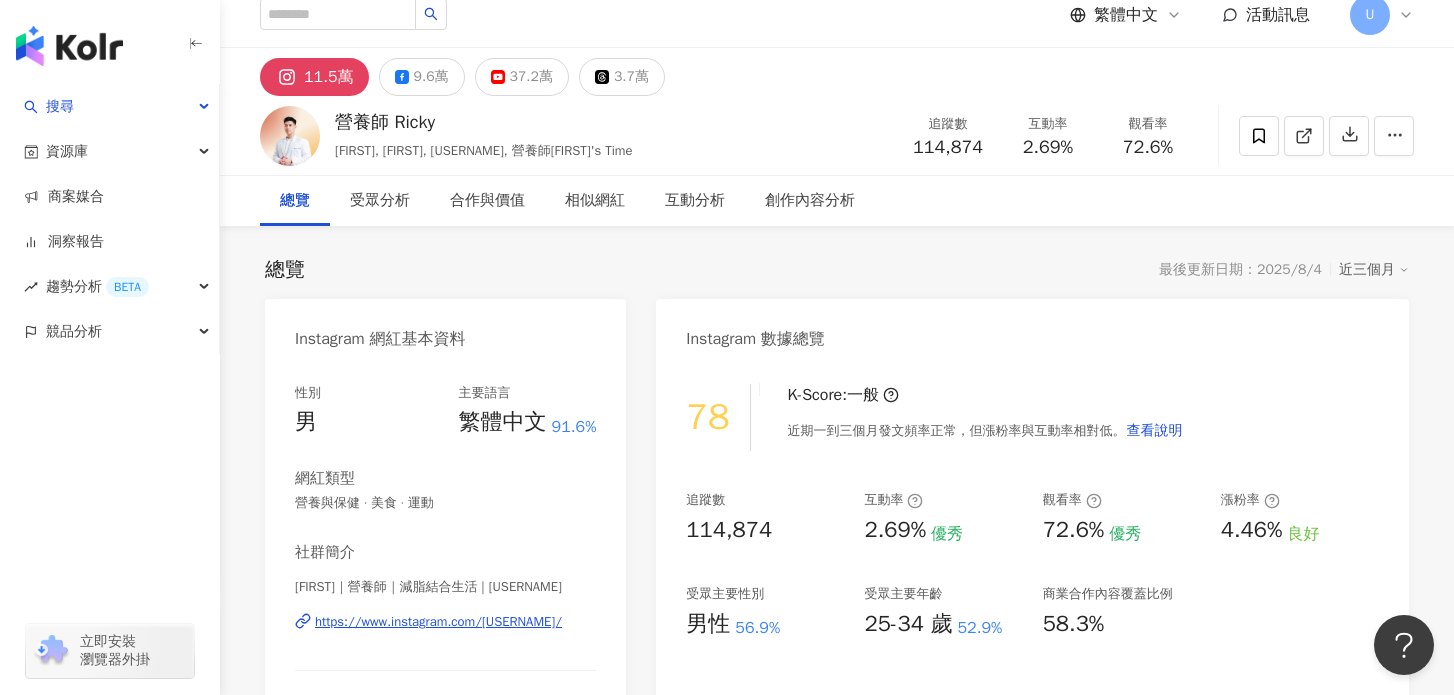scroll, scrollTop: 20, scrollLeft: 0, axis: vertical 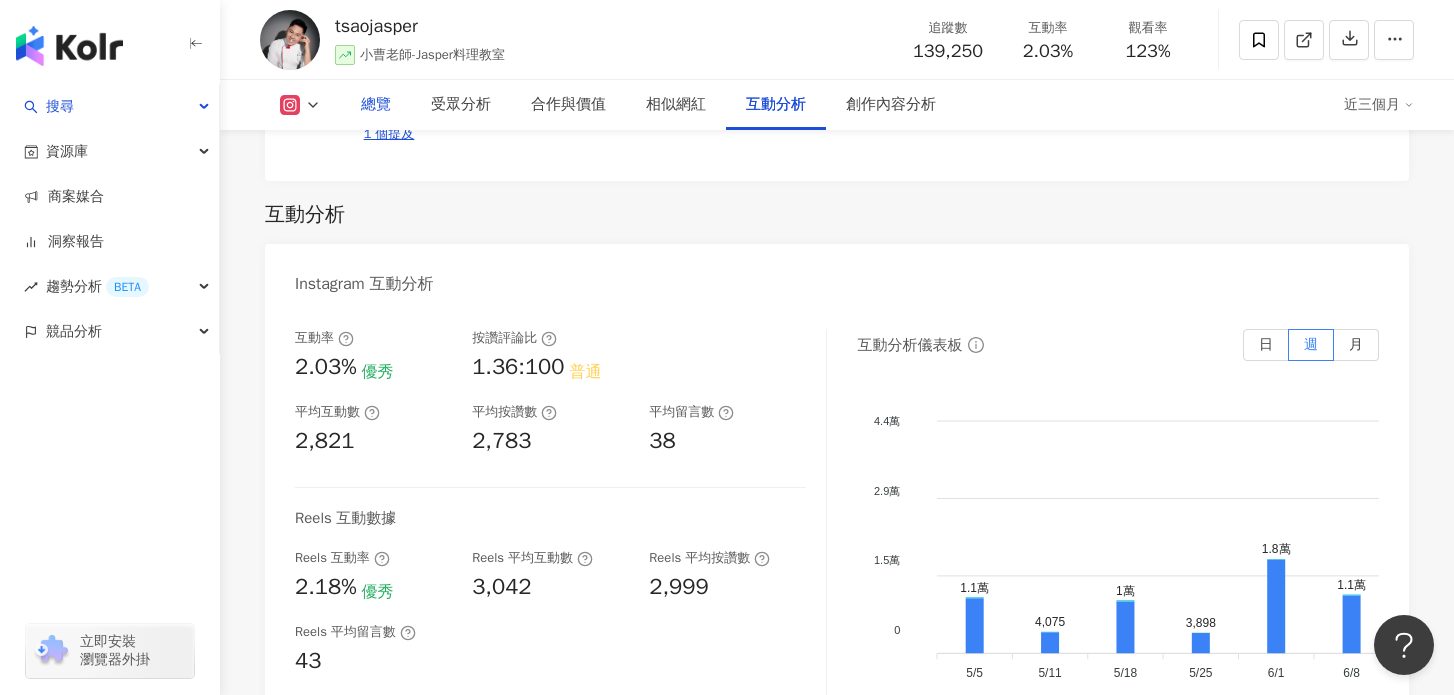 click on "總覽" at bounding box center (376, 105) 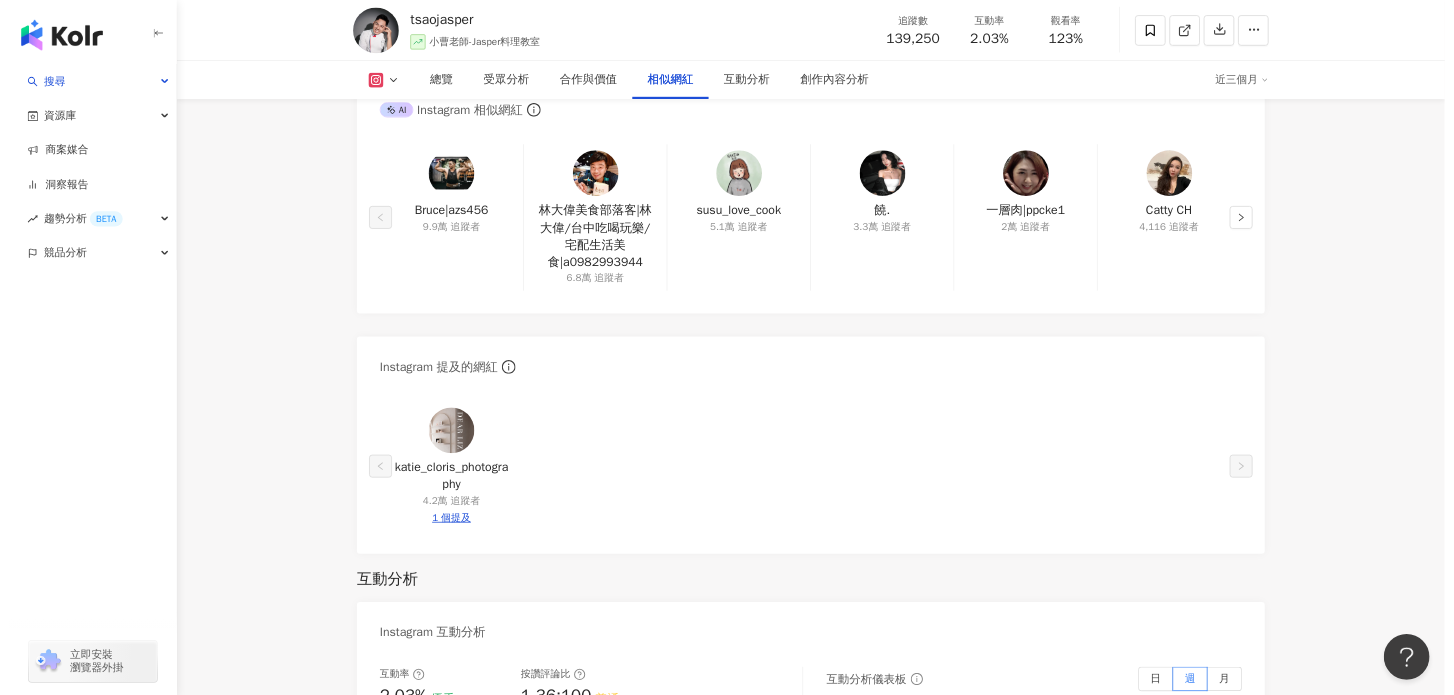 scroll, scrollTop: 3313, scrollLeft: 0, axis: vertical 